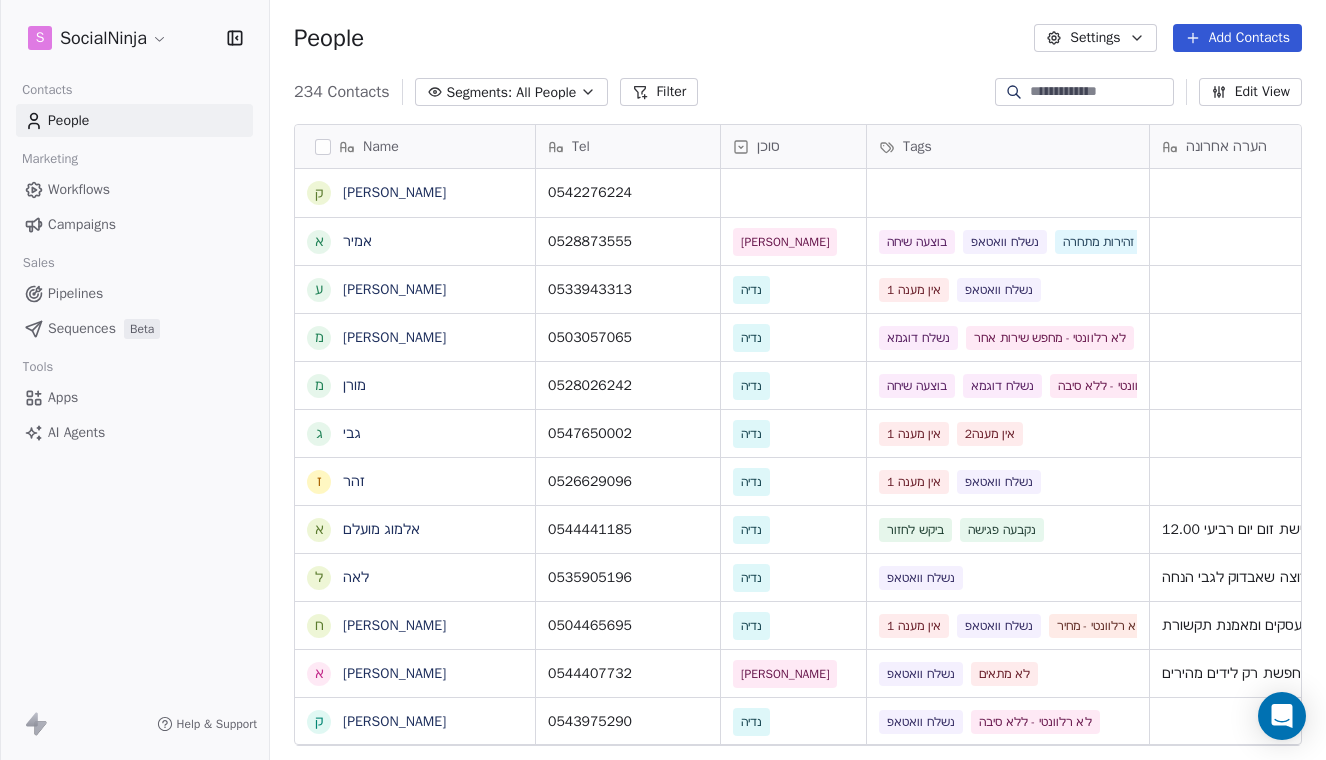 scroll, scrollTop: 0, scrollLeft: 0, axis: both 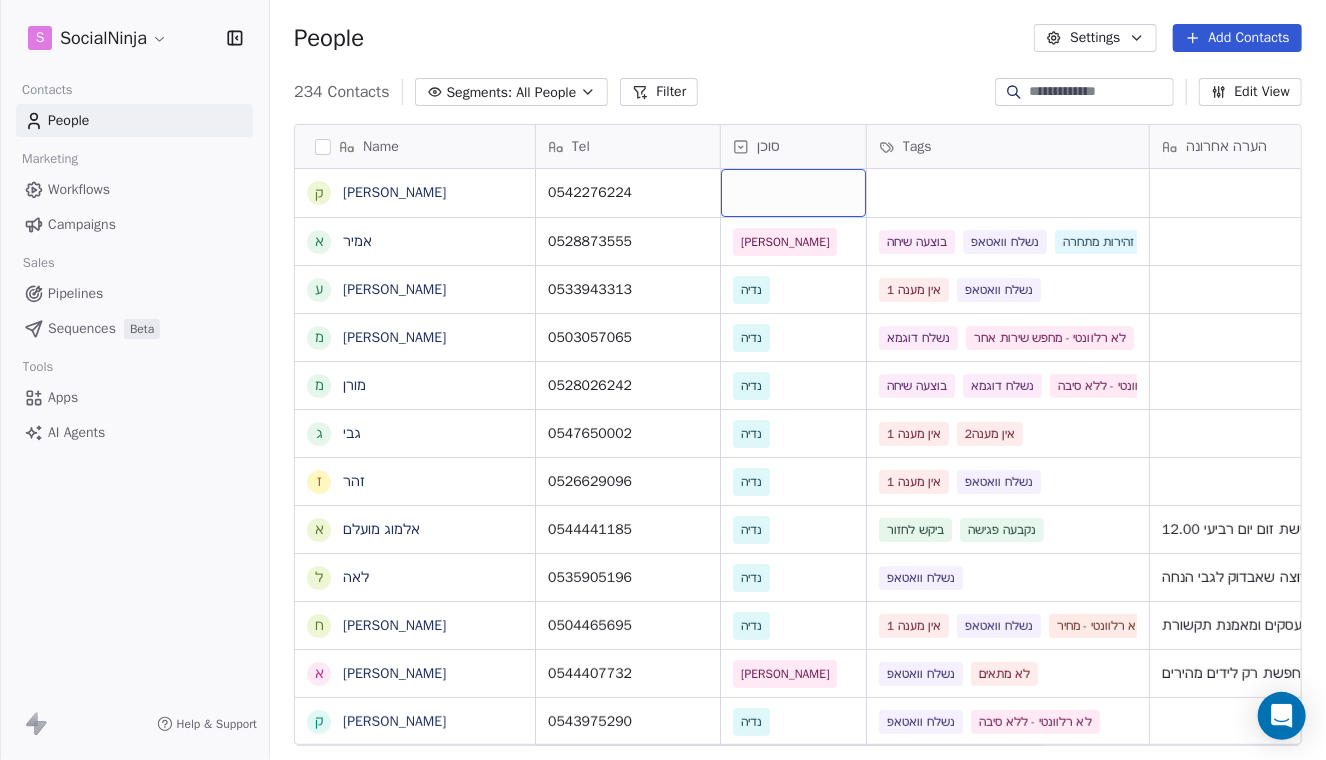 click at bounding box center [793, 193] 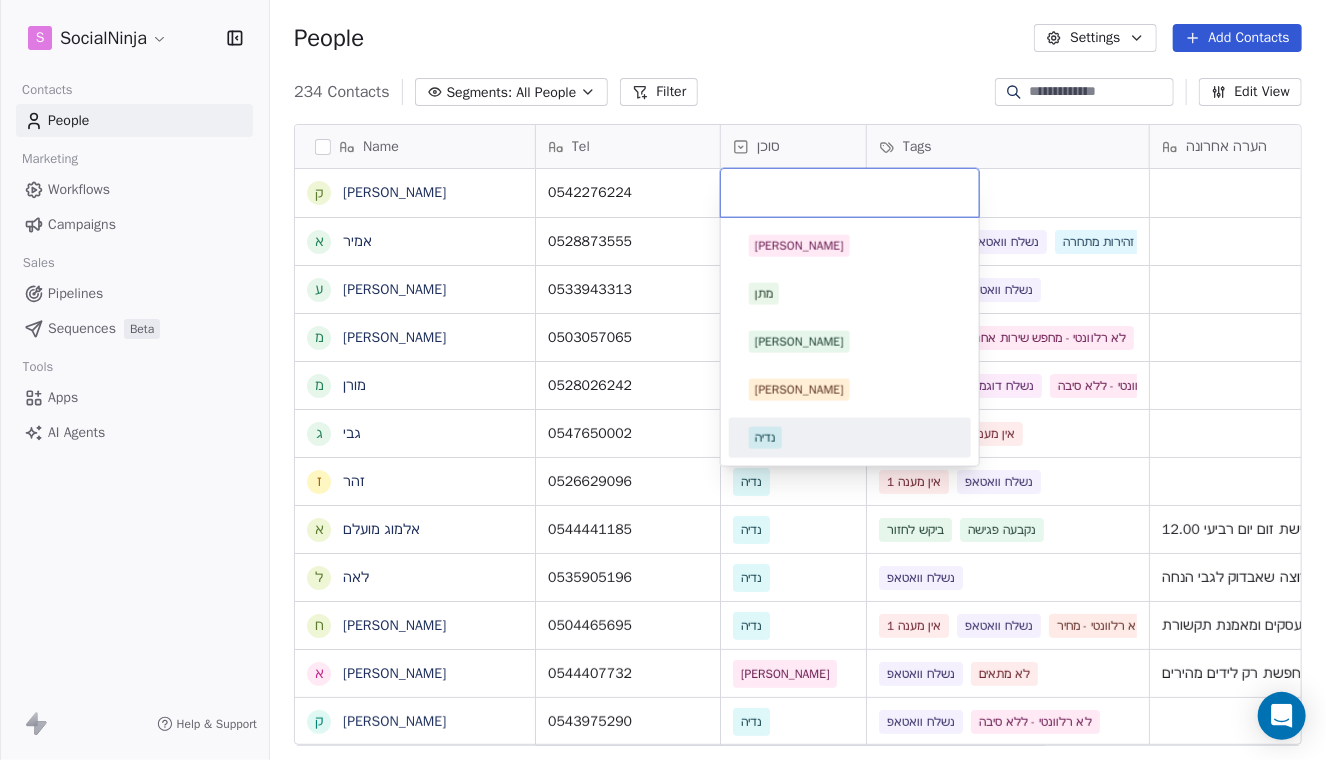 click on "נדיה" at bounding box center (765, 438) 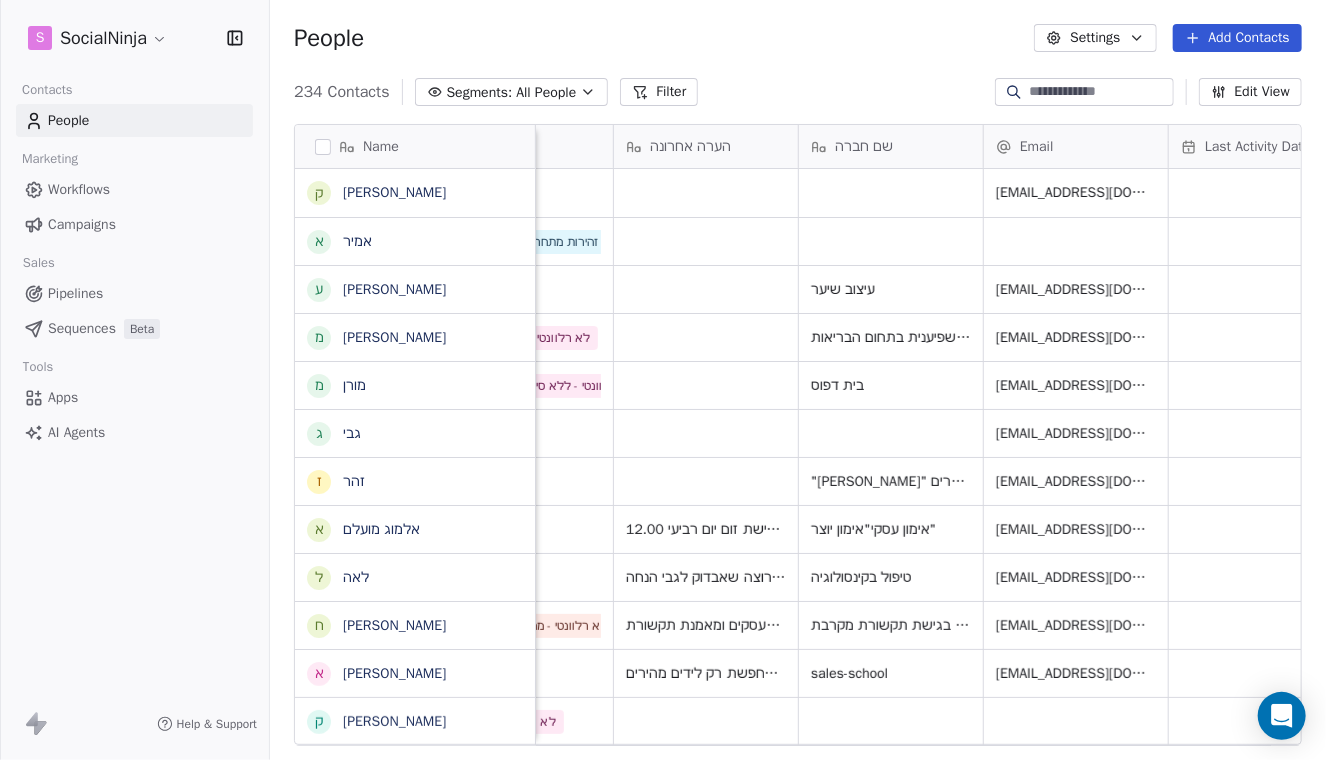 scroll, scrollTop: 0, scrollLeft: 538, axis: horizontal 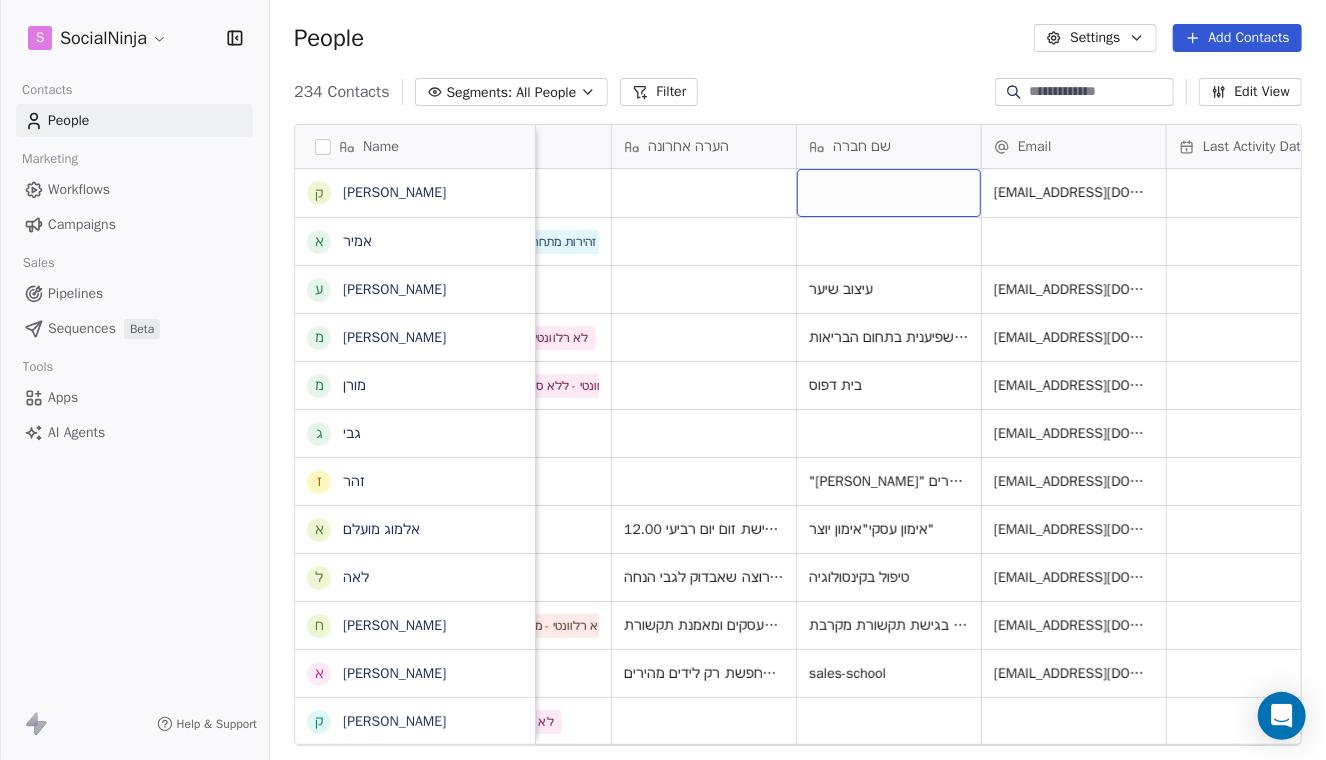 click at bounding box center [889, 193] 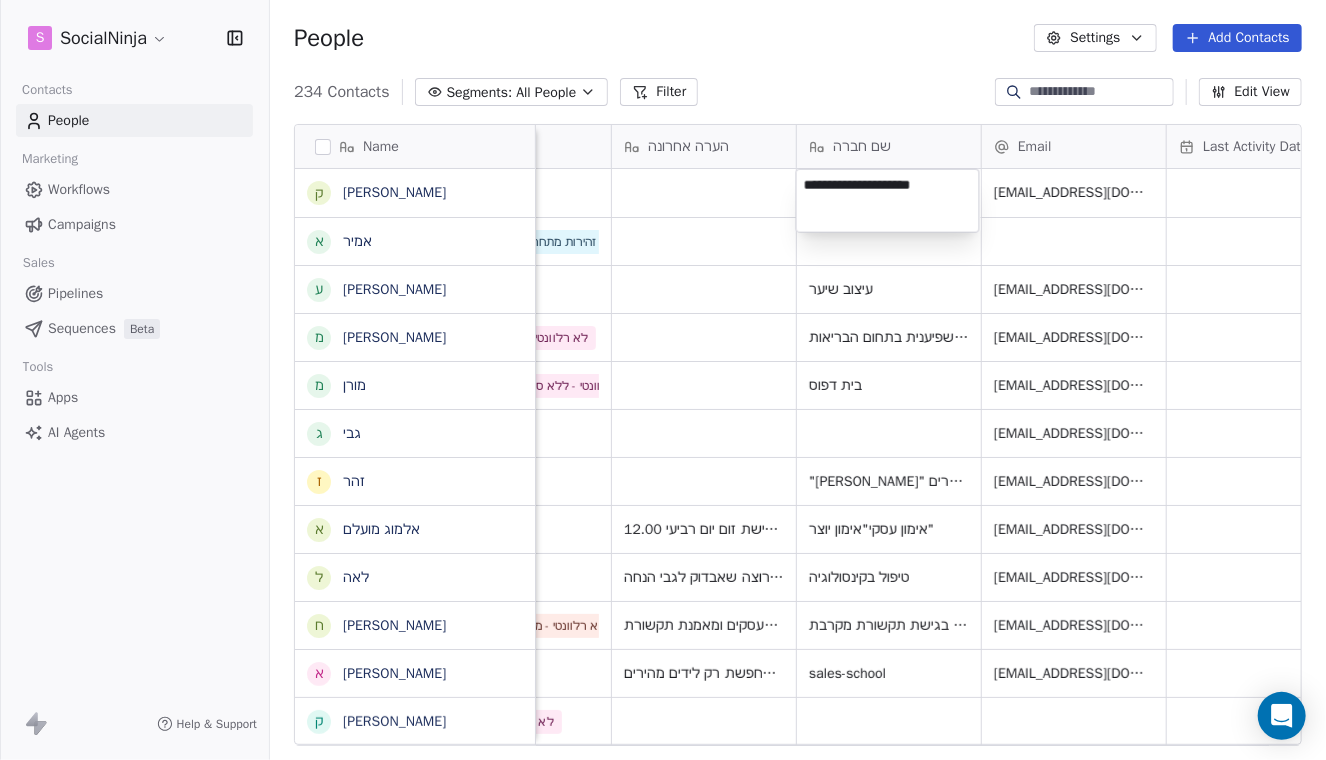type on "**********" 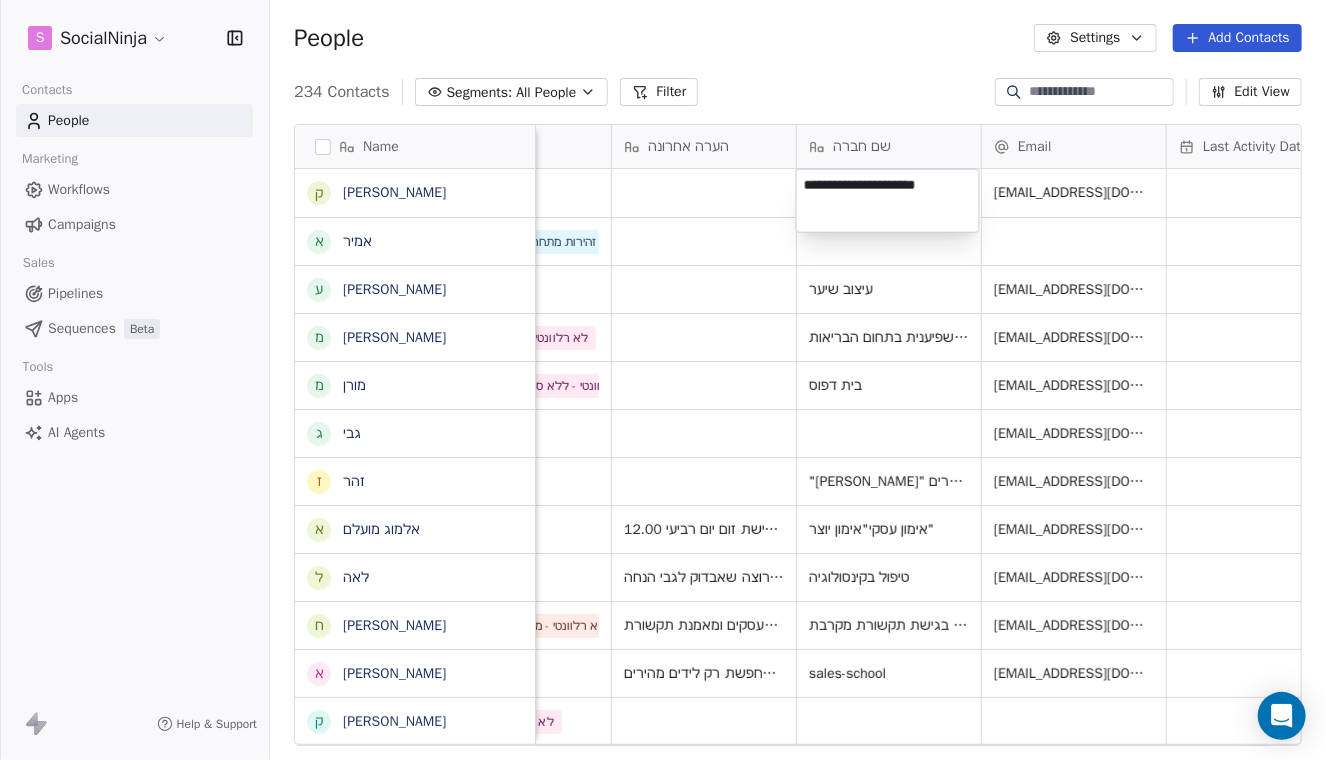 click on "S SocialNinja Contacts People Marketing Workflows Campaigns Sales Pipelines Sequences Beta Tools Apps AI Agents Help & Support People Settings  Add Contacts 234 Contacts Segments: All People Filter  Edit View Tag Add to Sequence Export Name [PERSON_NAME] א [PERSON_NAME] ע [PERSON_NAME] מ [PERSON_NAME] מ [PERSON_NAME] ג גבי ז [PERSON_NAME] א [PERSON_NAME] ל [PERSON_NAME] ח [PERSON_NAME] א [PERSON_NAME] ק [PERSON_NAME] א [PERSON_NAME] י [PERSON_NAME] ל [PERSON_NAME] ו [PERSON_NAME] א [PERSON_NAME] ש שלי י [PERSON_NAME] ל [PERSON_NAME] ח [PERSON_NAME] ה [PERSON_NAME] י [PERSON_NAME] ד [PERSON_NAME] נ [PERSON_NAME] ז [PERSON_NAME] ש [PERSON_NAME] ת [PERSON_NAME] ת [PERSON_NAME] ל [PERSON_NAME] א [PERSON_NAME] מ [PERSON_NAME] י [PERSON_NAME] Tel סוכן Tags הערה אחרונה שם חברה Email Last Activity Date AST Created Date AST מקור Email Marketing Consent 0542276224 [PERSON_NAME] [EMAIL_ADDRESS][DOMAIN_NAME] [DATE] 10:09 AM Subscribed 0528873555 [PERSON_NAME]" at bounding box center [663, 380] 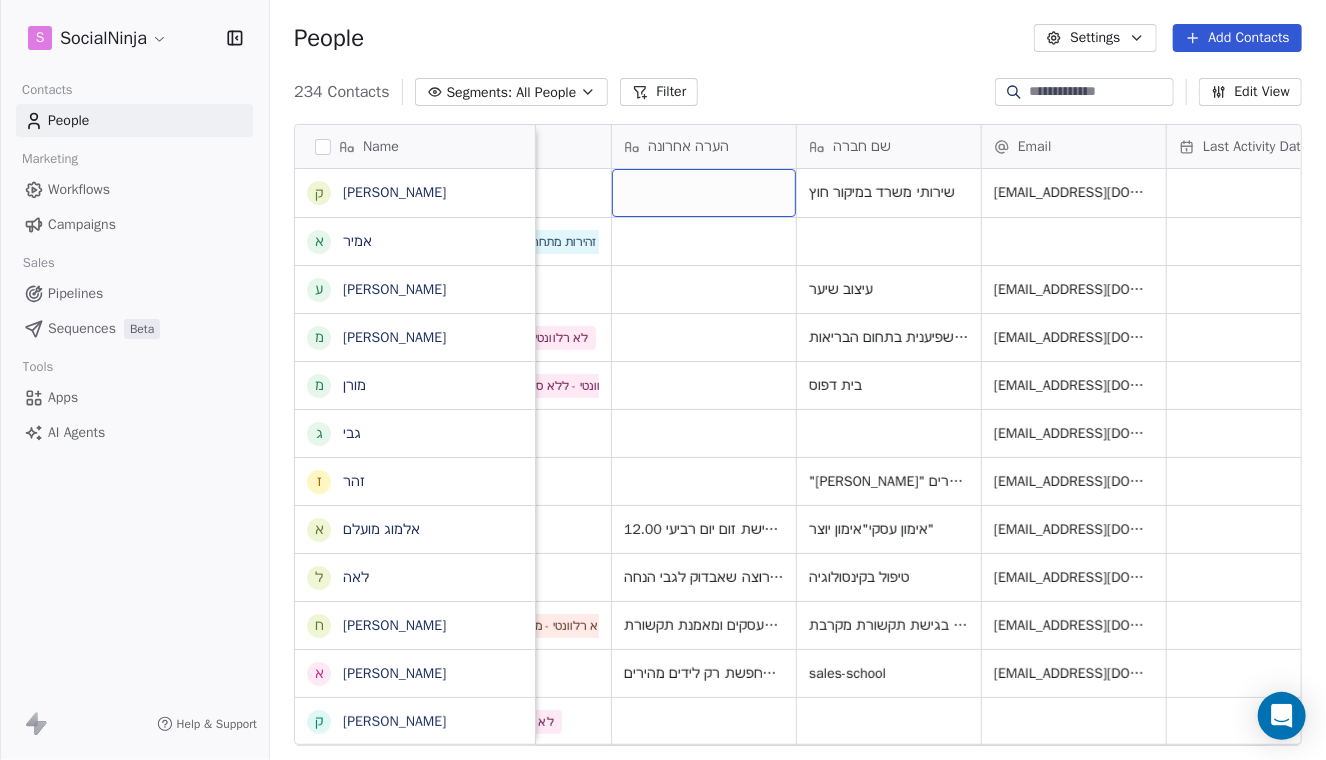 click at bounding box center (704, 193) 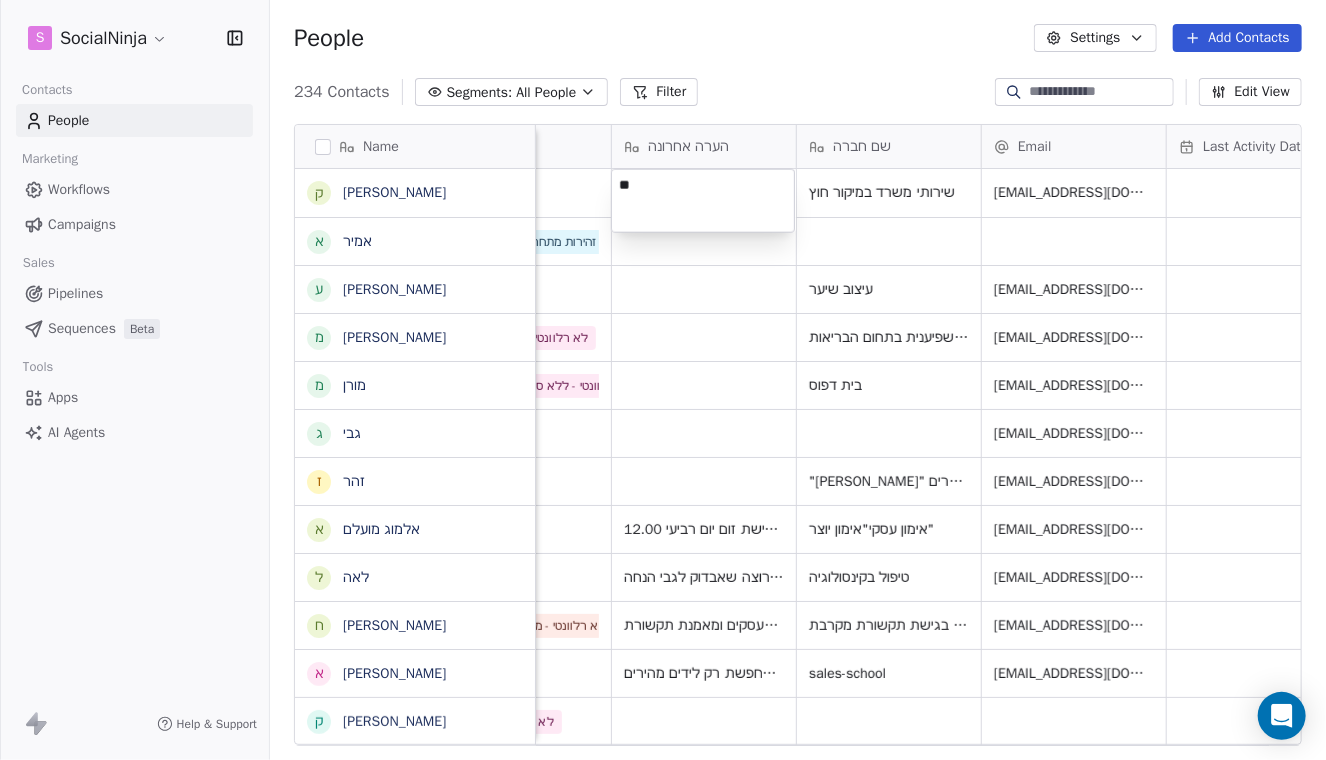 type on "*" 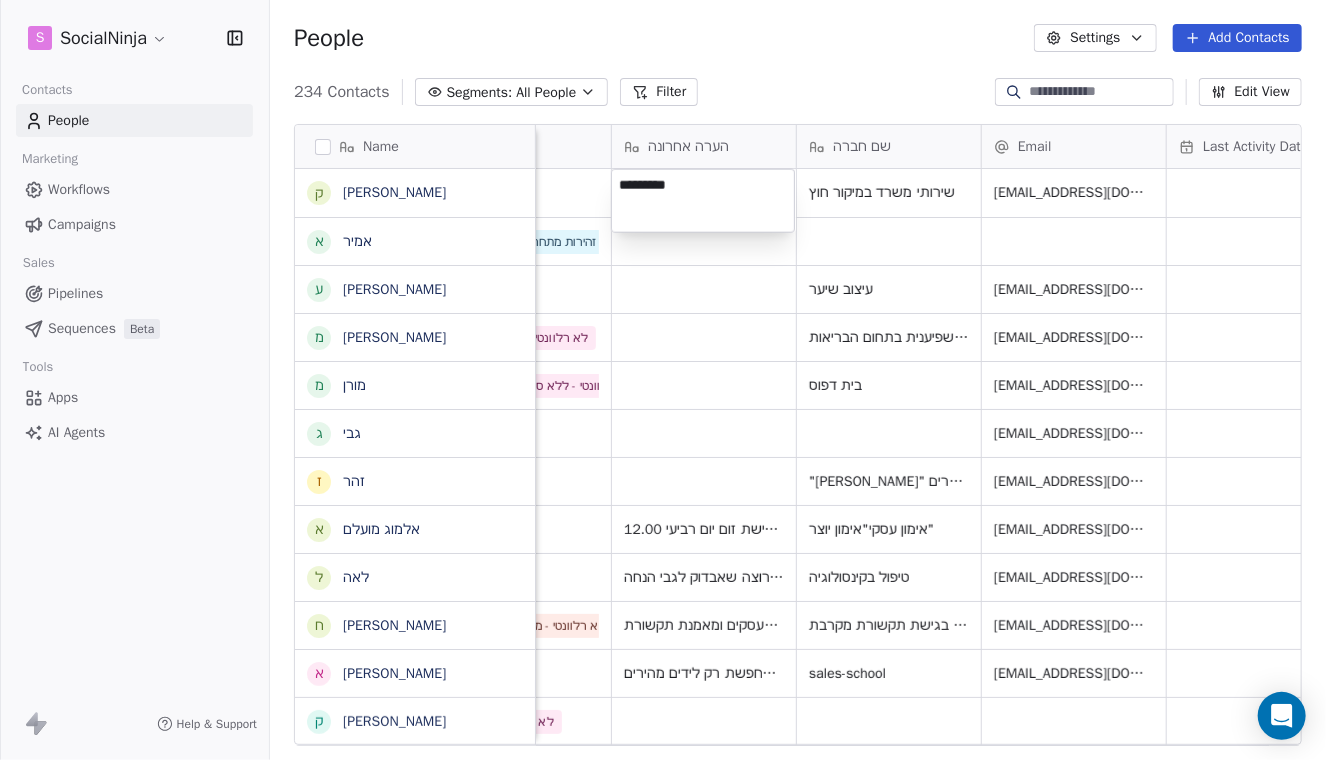 type on "**********" 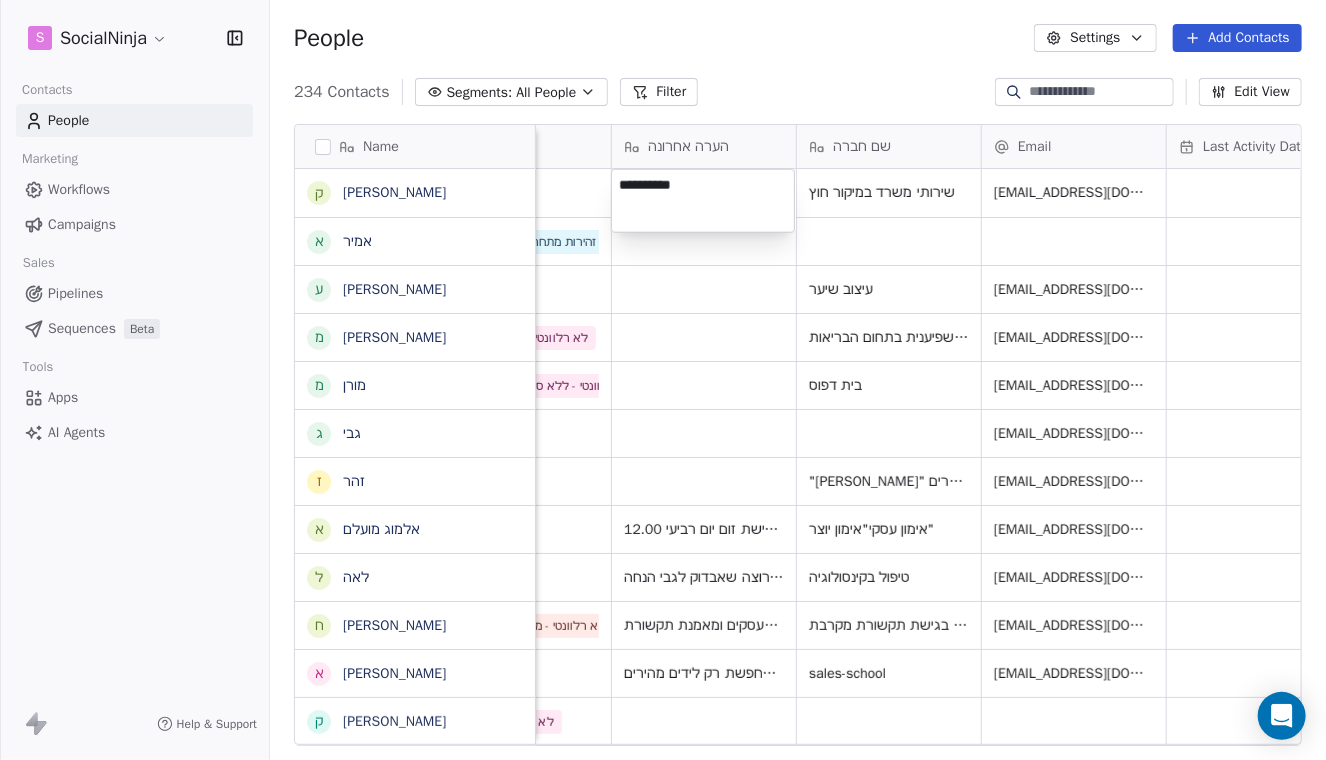 drag, startPoint x: 733, startPoint y: 187, endPoint x: 614, endPoint y: 180, distance: 119.2057 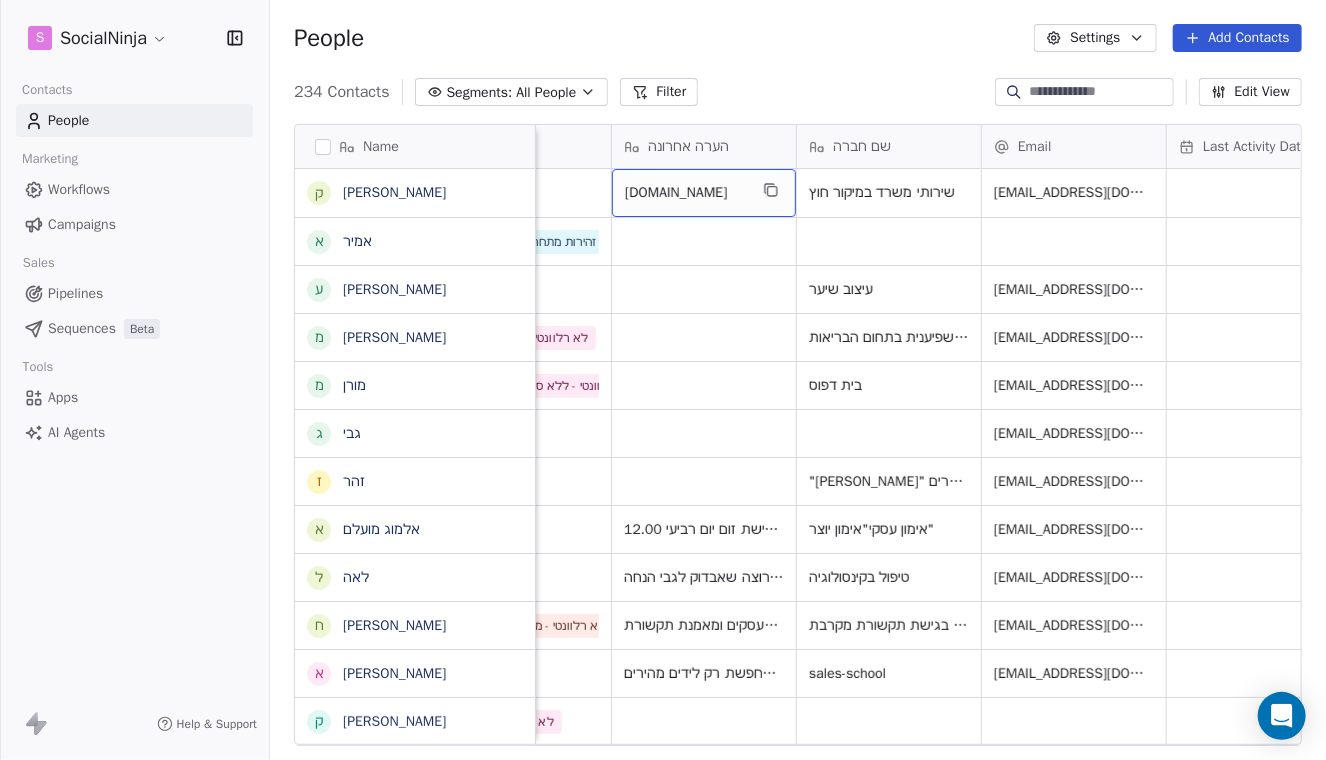 drag, startPoint x: 698, startPoint y: 195, endPoint x: 607, endPoint y: 195, distance: 91 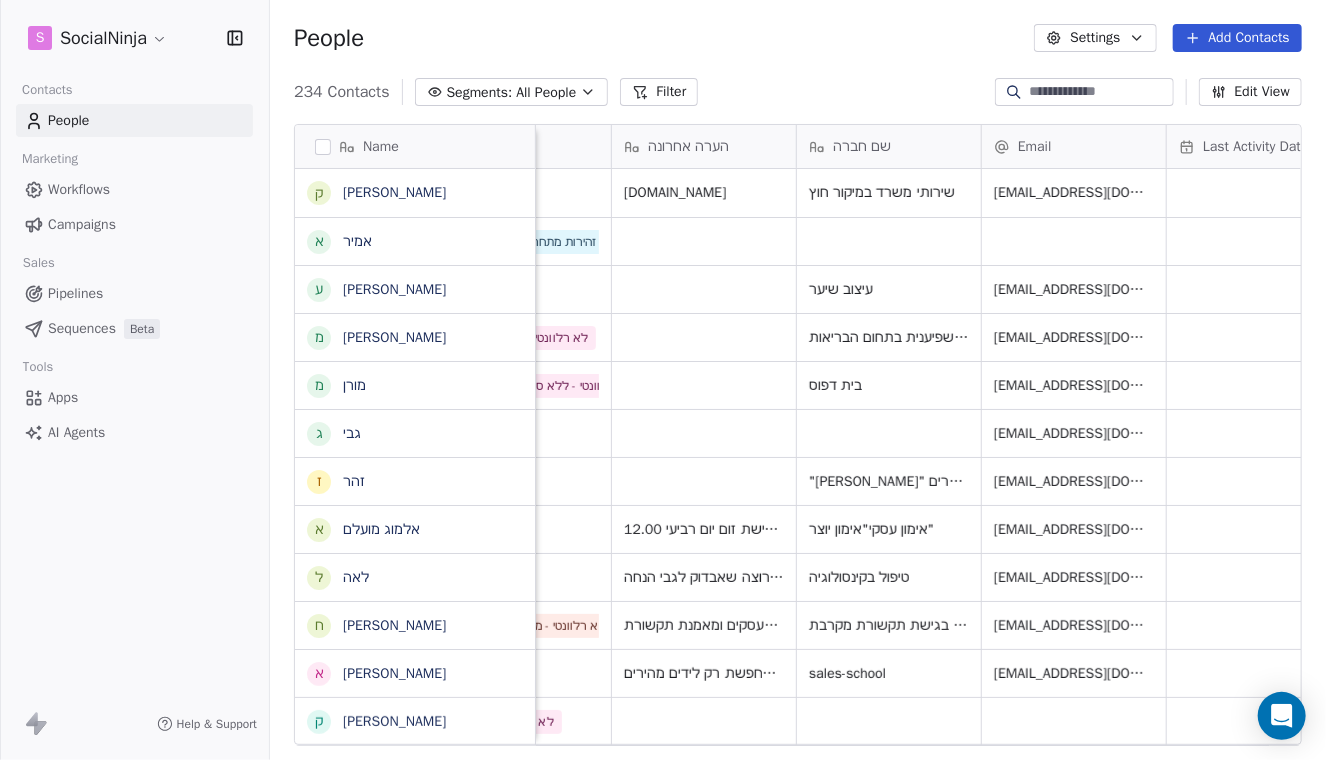 click on "People Settings  Add Contacts" at bounding box center (798, 38) 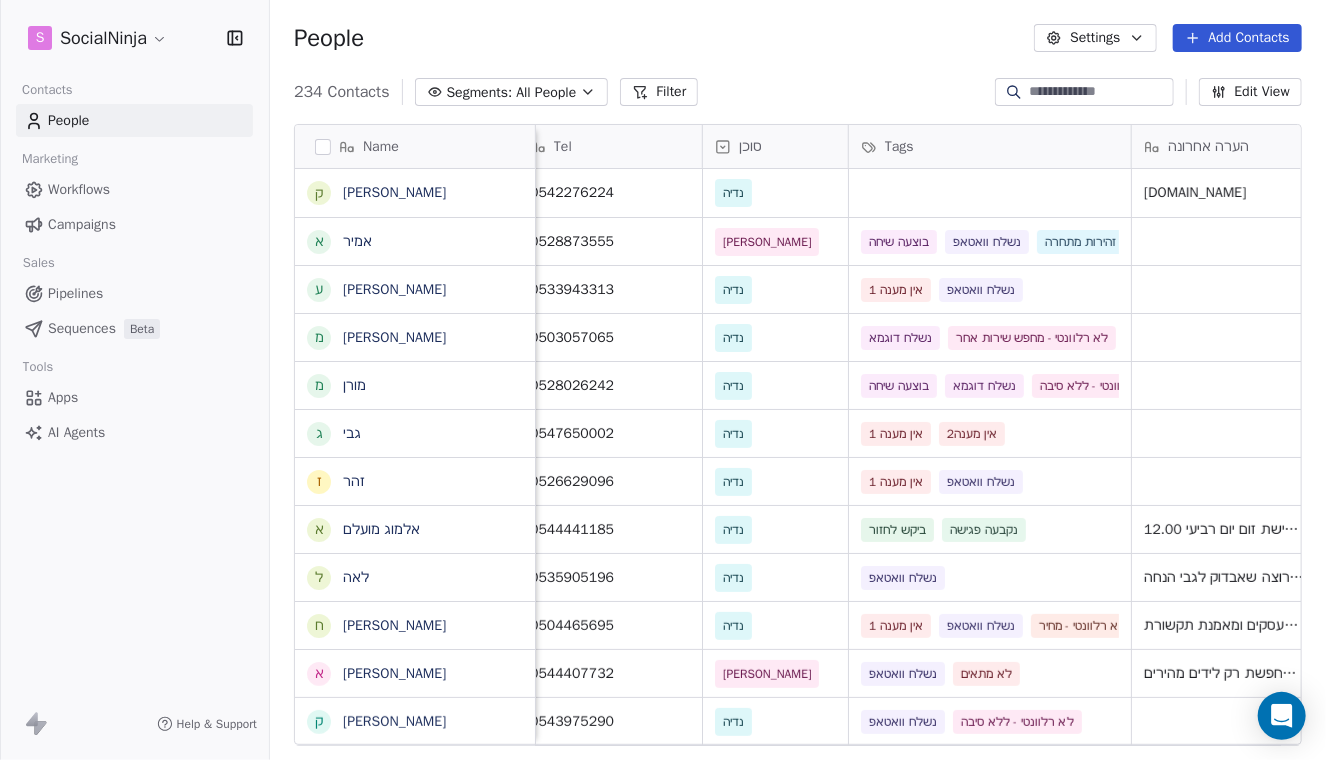 scroll, scrollTop: 0, scrollLeft: 15, axis: horizontal 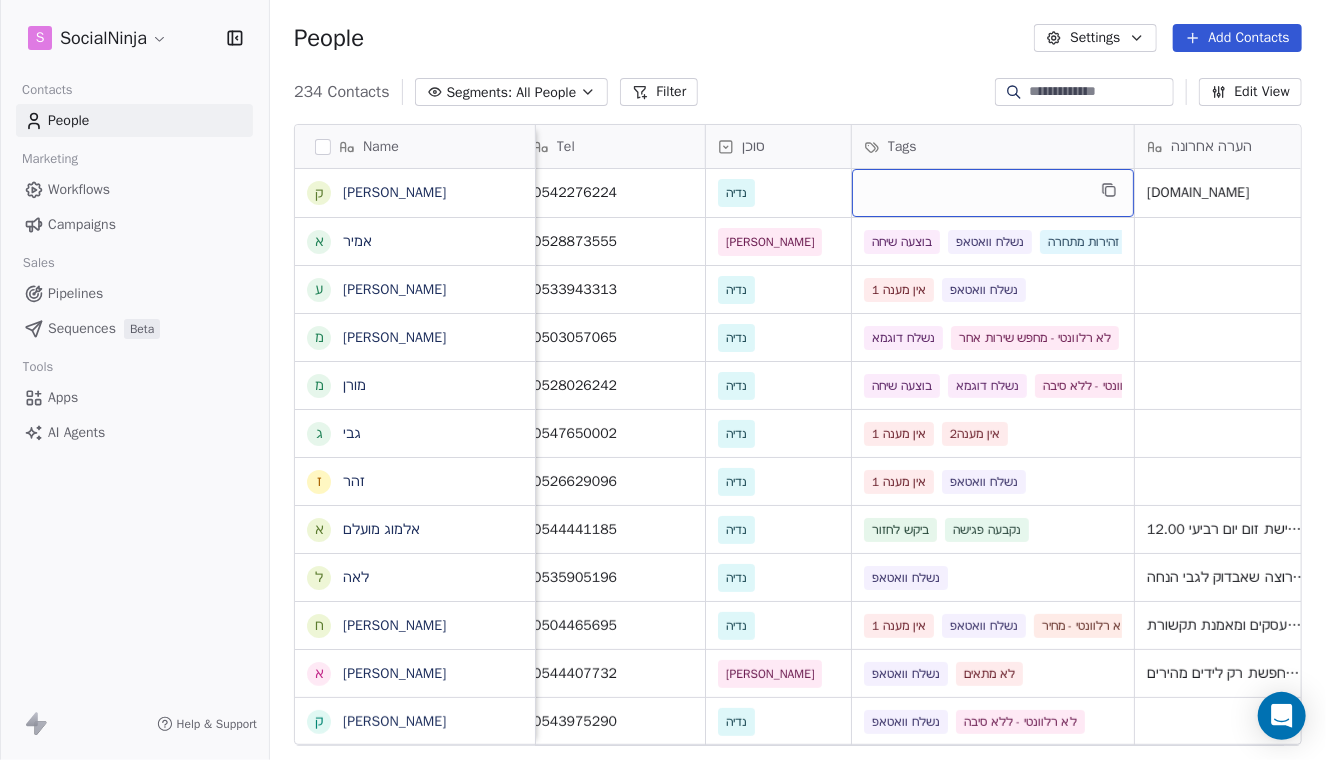 click at bounding box center (993, 193) 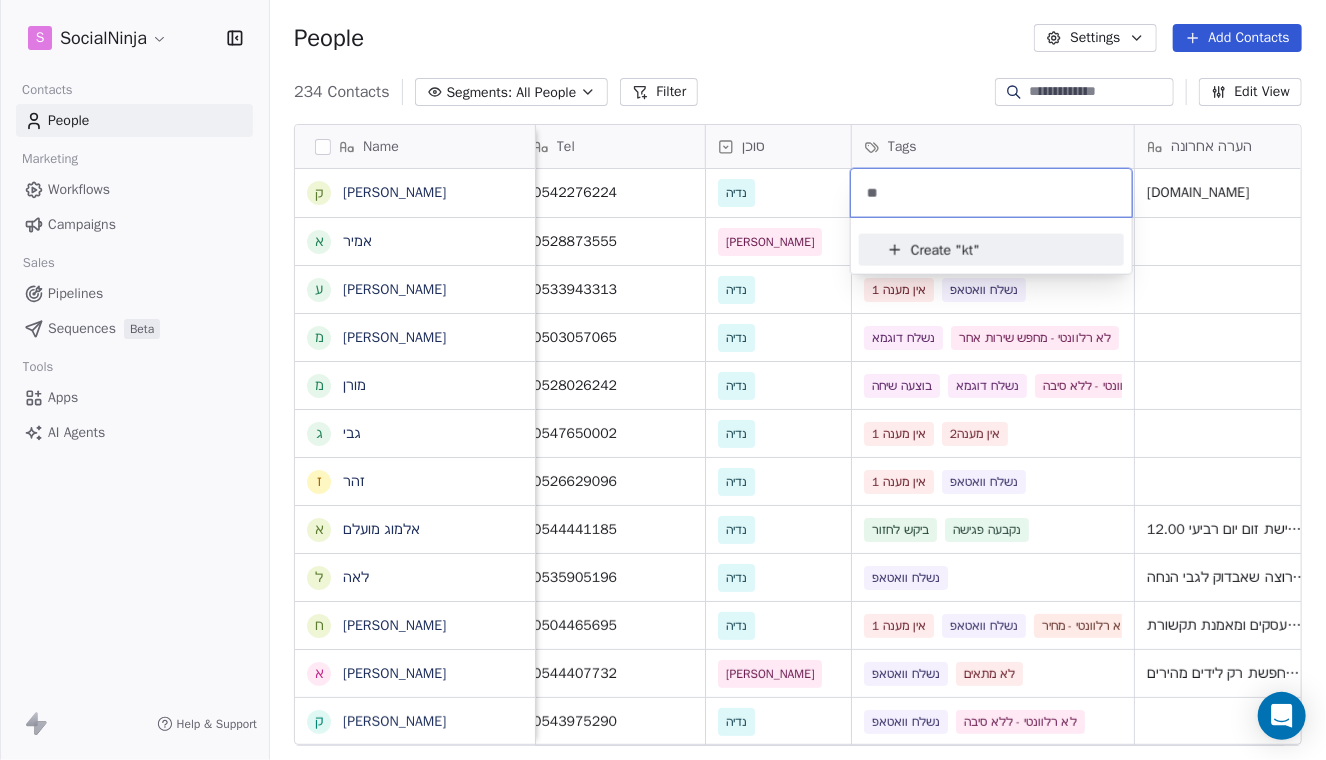 type on "*" 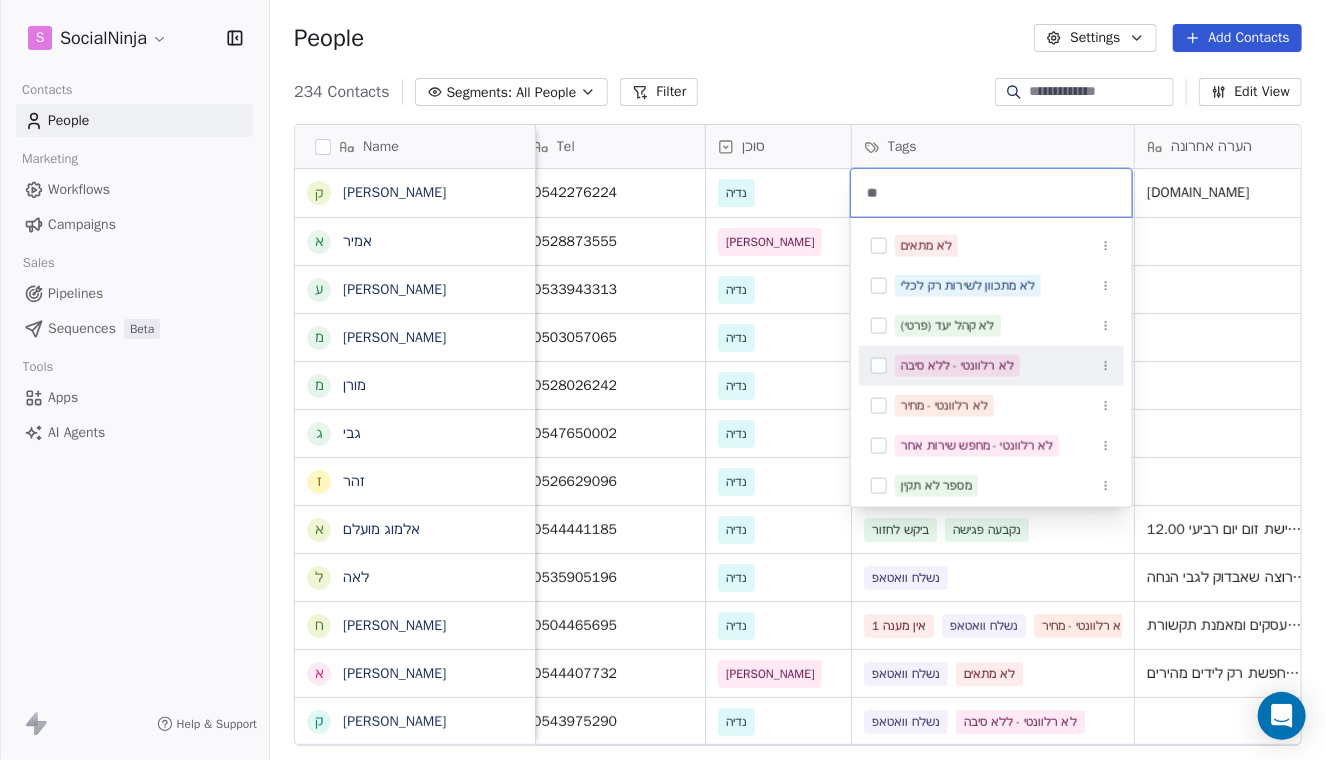 type on "**" 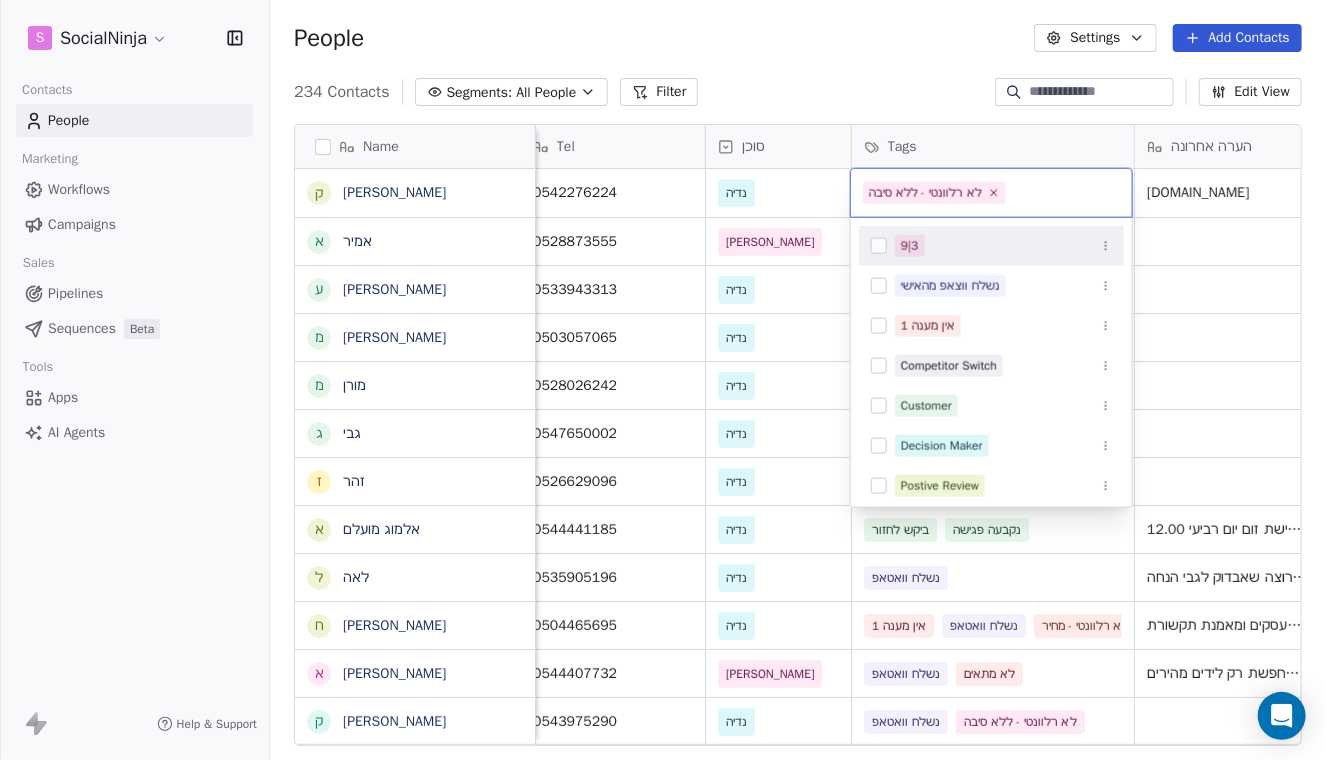 click on "S SocialNinja Contacts People Marketing Workflows Campaigns Sales Pipelines Sequences Beta Tools Apps AI Agents Help & Support People Settings  Add Contacts 234 Contacts Segments: All People Filter  Edit View Tag Add to Sequence Export Name [PERSON_NAME] א [PERSON_NAME] ע [PERSON_NAME] מ [PERSON_NAME] מ [PERSON_NAME] ג גבי ז [PERSON_NAME] א [PERSON_NAME] ל [PERSON_NAME] ח [PERSON_NAME] א [PERSON_NAME] ק [PERSON_NAME] א [PERSON_NAME] י [PERSON_NAME] ל [PERSON_NAME] ו [PERSON_NAME] א [PERSON_NAME] ש שלי [PERSON_NAME] ל [PERSON_NAME] ח [PERSON_NAME] ה [PERSON_NAME] י [PERSON_NAME] ד [PERSON_NAME] נ [PERSON_NAME] ז [PERSON_NAME] ש [PERSON_NAME] ת [PERSON_NAME] ת [PERSON_NAME] ל [PERSON_NAME] א [PERSON_NAME] מ [PERSON_NAME] י [PERSON_NAME] Tel סוכן Tags הערה אחרונה שם חברה Email Last Activity Date AST 0542276224 [PERSON_NAME] [DOMAIN_NAME] שירותי משרד במיקור חוץ [EMAIL_ADDRESS][DOMAIN_NAME] 0528873555 [PERSON_NAME] בוצעה שיחה 0533943313" at bounding box center [663, 380] 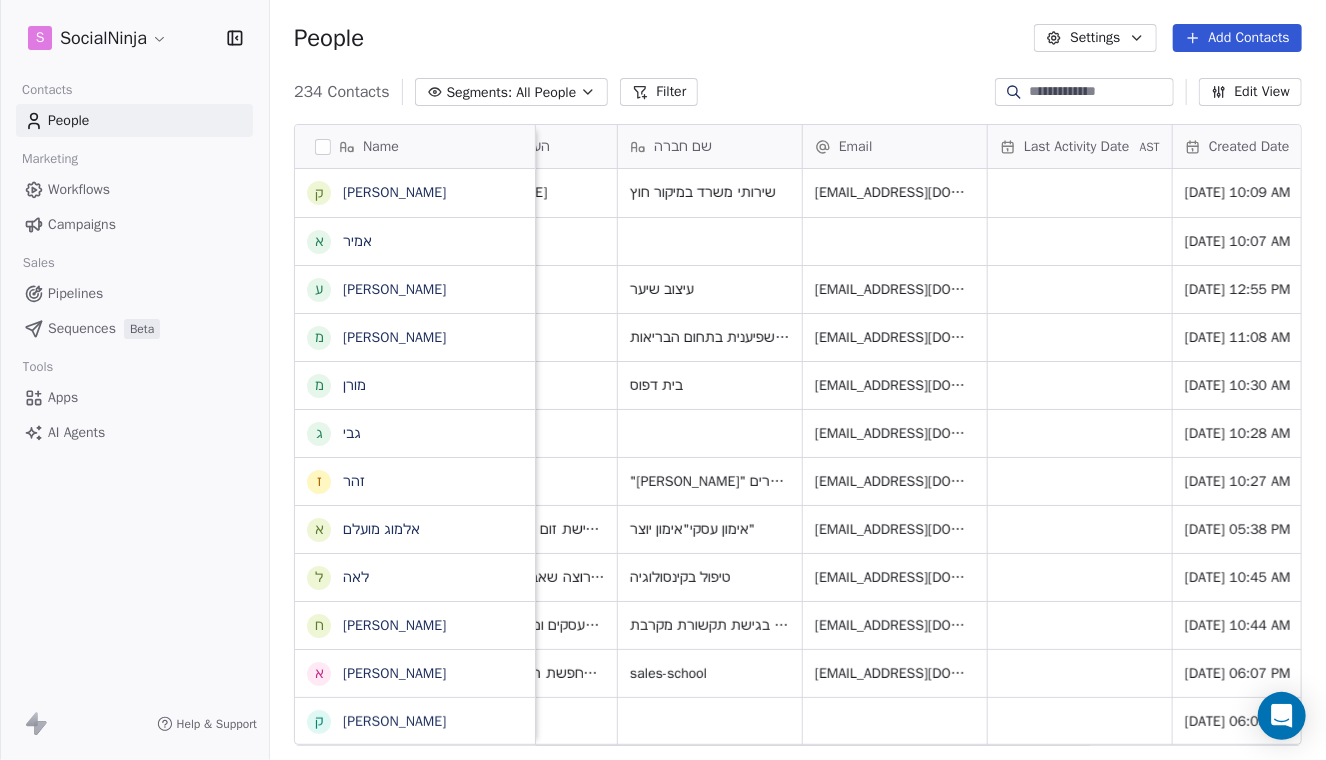 scroll, scrollTop: 0, scrollLeft: 751, axis: horizontal 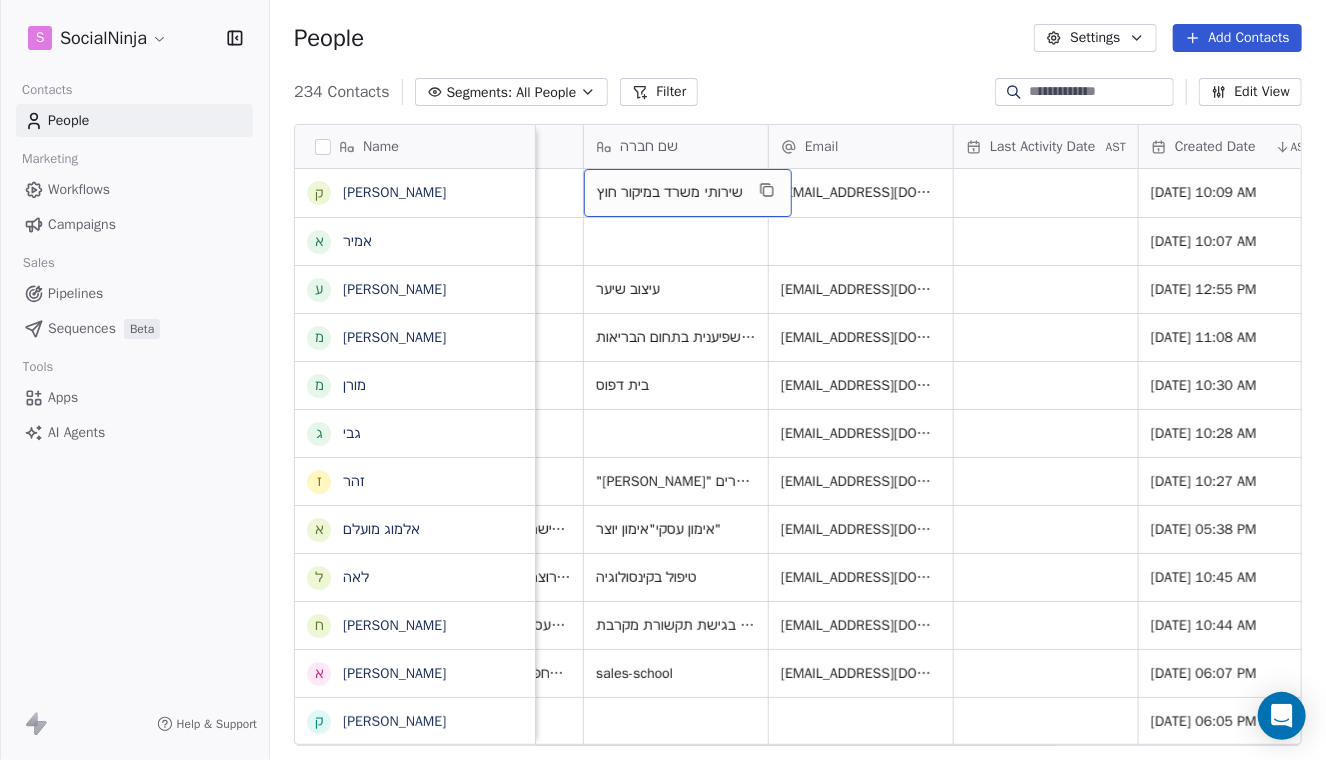 click on "שירותי משרד במיקור חוץ" at bounding box center (670, 193) 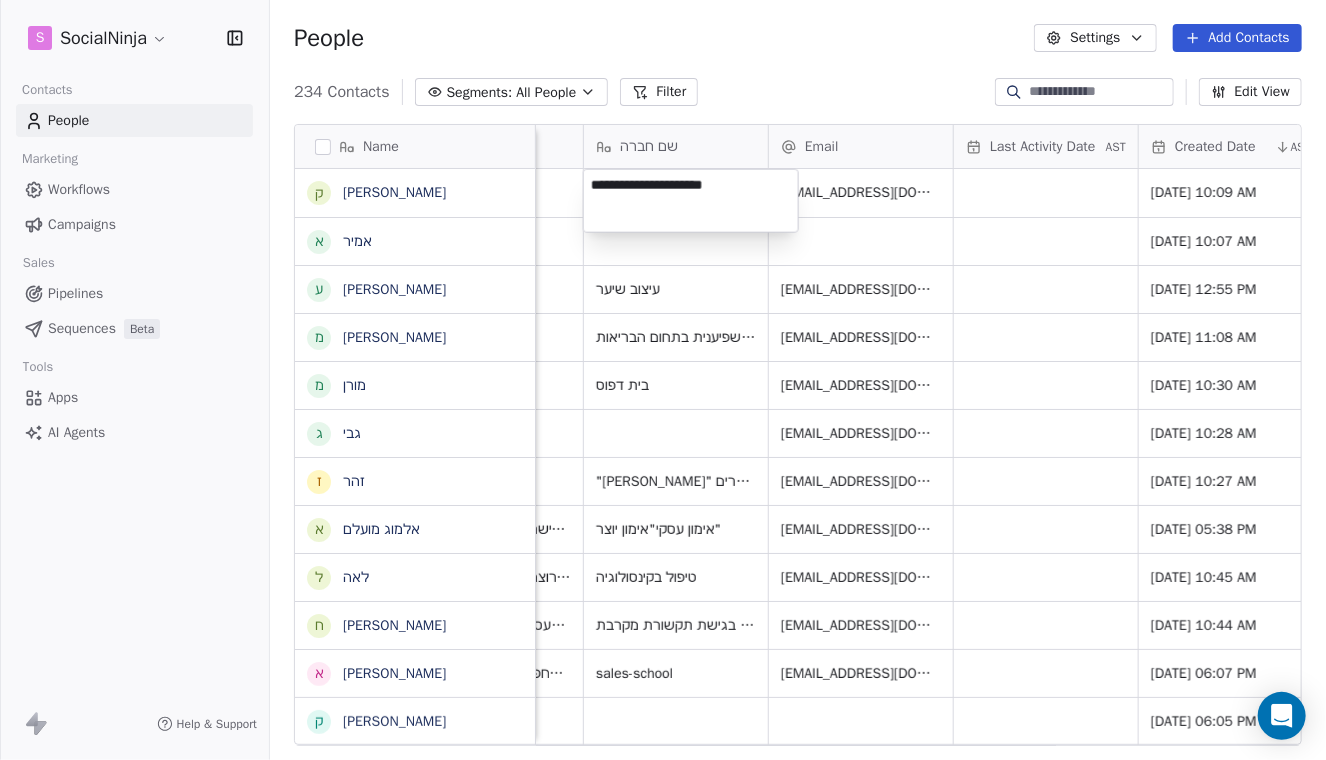 drag, startPoint x: 660, startPoint y: 184, endPoint x: 594, endPoint y: 189, distance: 66.189125 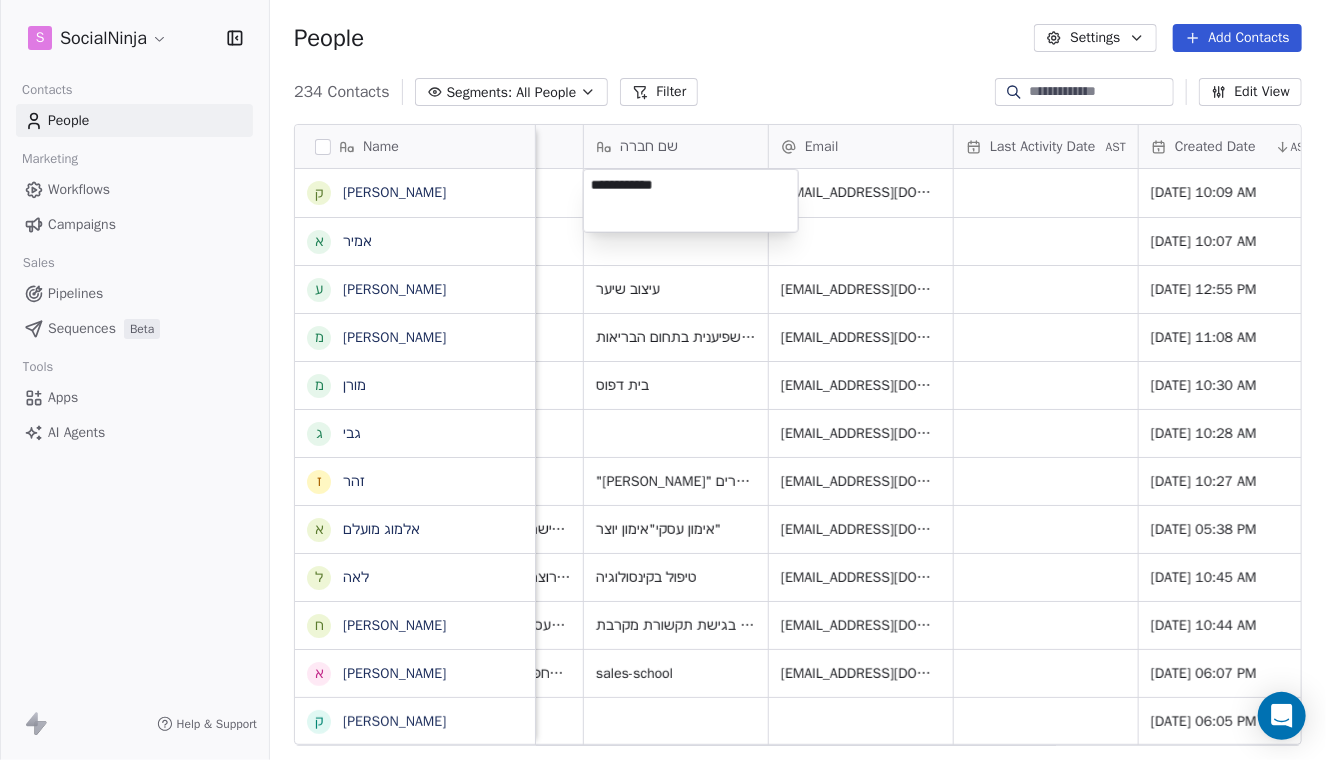 click on "S SocialNinja Contacts People Marketing Workflows Campaigns Sales Pipelines Sequences Beta Tools Apps AI Agents Help & Support People Settings  Add Contacts 234 Contacts Segments: All People Filter  Edit View Tag Add to Sequence Export Name [PERSON_NAME] א [PERSON_NAME] ע [PERSON_NAME] מ [PERSON_NAME] מ [PERSON_NAME] ג גבי ז [PERSON_NAME] א [PERSON_NAME] ל [PERSON_NAME] ח [PERSON_NAME] א [PERSON_NAME] ק [PERSON_NAME] א [PERSON_NAME] י [PERSON_NAME] ל [PERSON_NAME] ו [PERSON_NAME] א [PERSON_NAME] ש שלי י [PERSON_NAME] ל [PERSON_NAME] ח [PERSON_NAME] ה [PERSON_NAME] י [PERSON_NAME] ד [PERSON_NAME] נ [PERSON_NAME] ז [PERSON_NAME] ש [PERSON_NAME] ת [PERSON_NAME] ת [PERSON_NAME] ל [PERSON_NAME] א [PERSON_NAME] מ [PERSON_NAME] י [PERSON_NAME] Tel סוכן Tags הערה אחרונה שם חברה Email Last Activity Date AST Created Date AST מקור Email Marketing Consent Last Purchase Date AST 0542276224 [PERSON_NAME] לא רלוונטי - ללא סיבה [DOMAIN_NAME]" at bounding box center (663, 380) 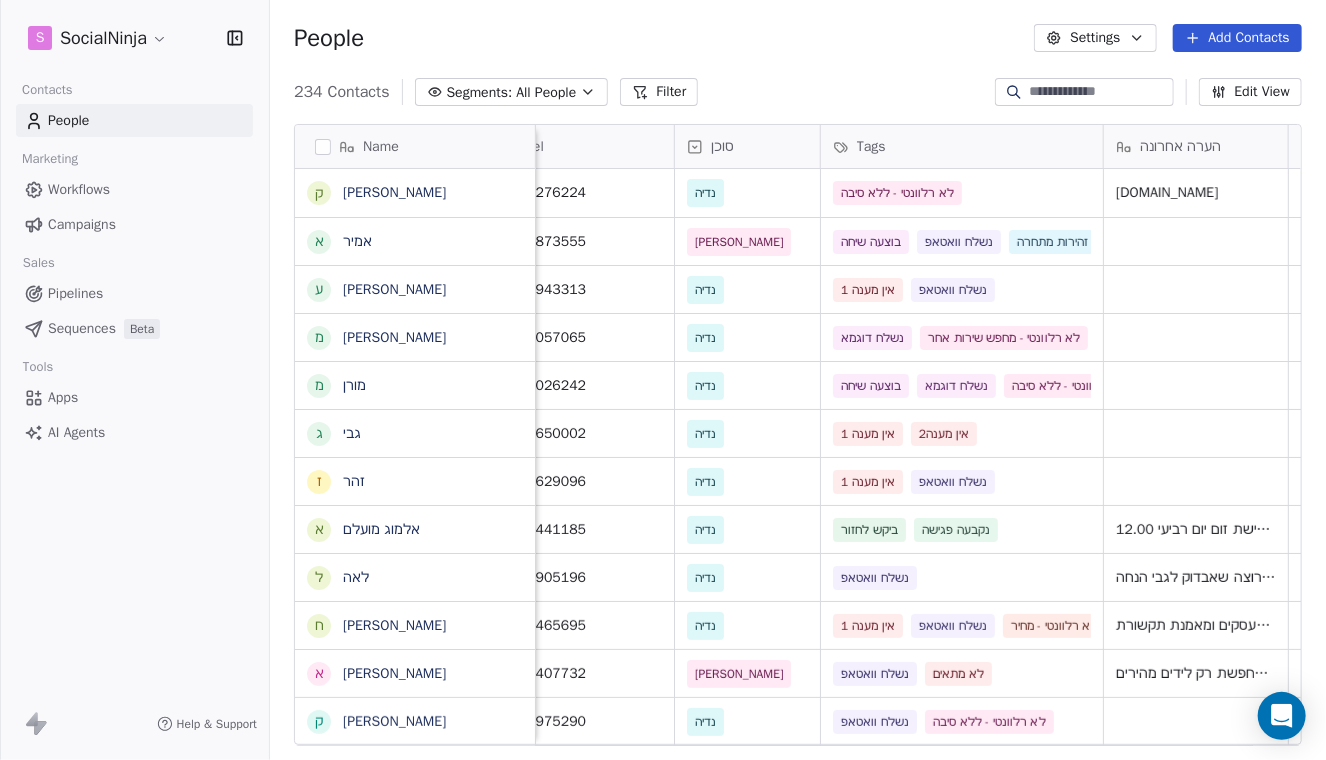scroll, scrollTop: 0, scrollLeft: 0, axis: both 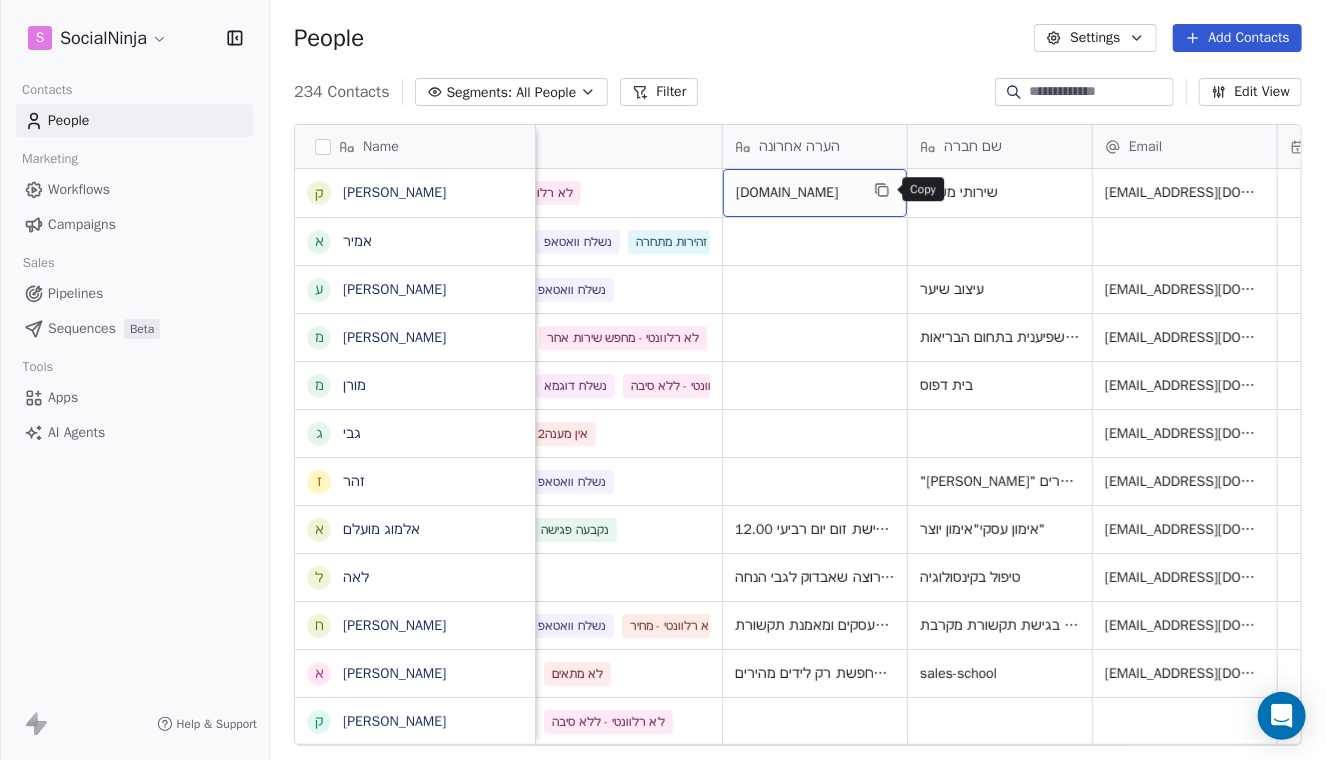 click 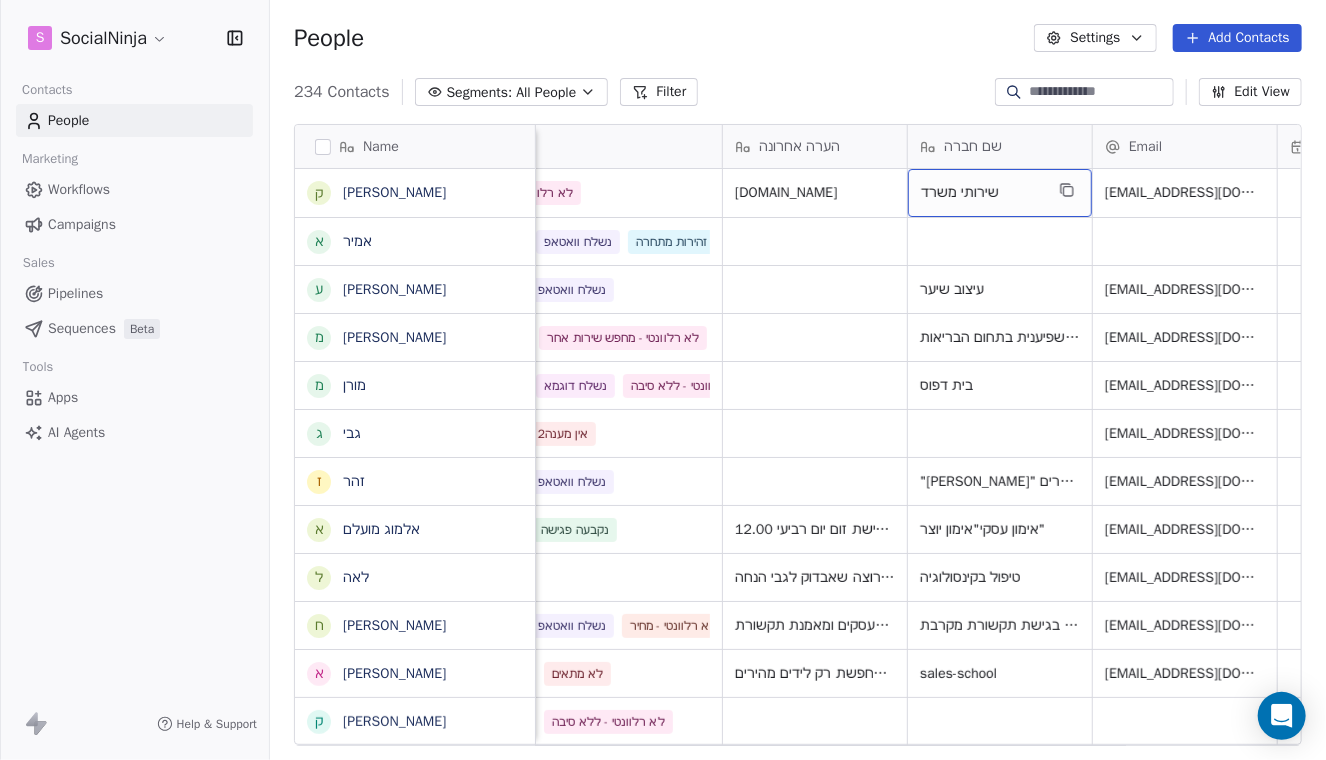 click on "שירותי משרד" at bounding box center (1000, 193) 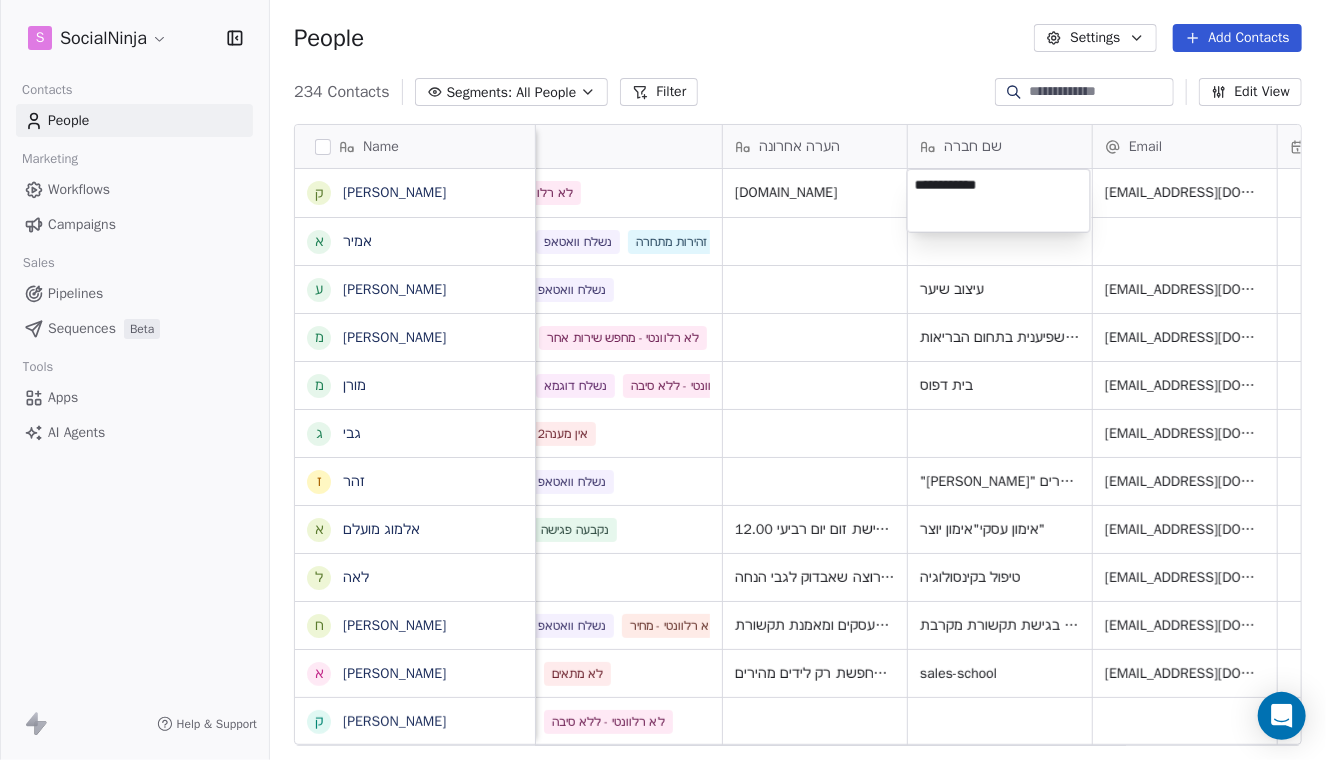 type on "**********" 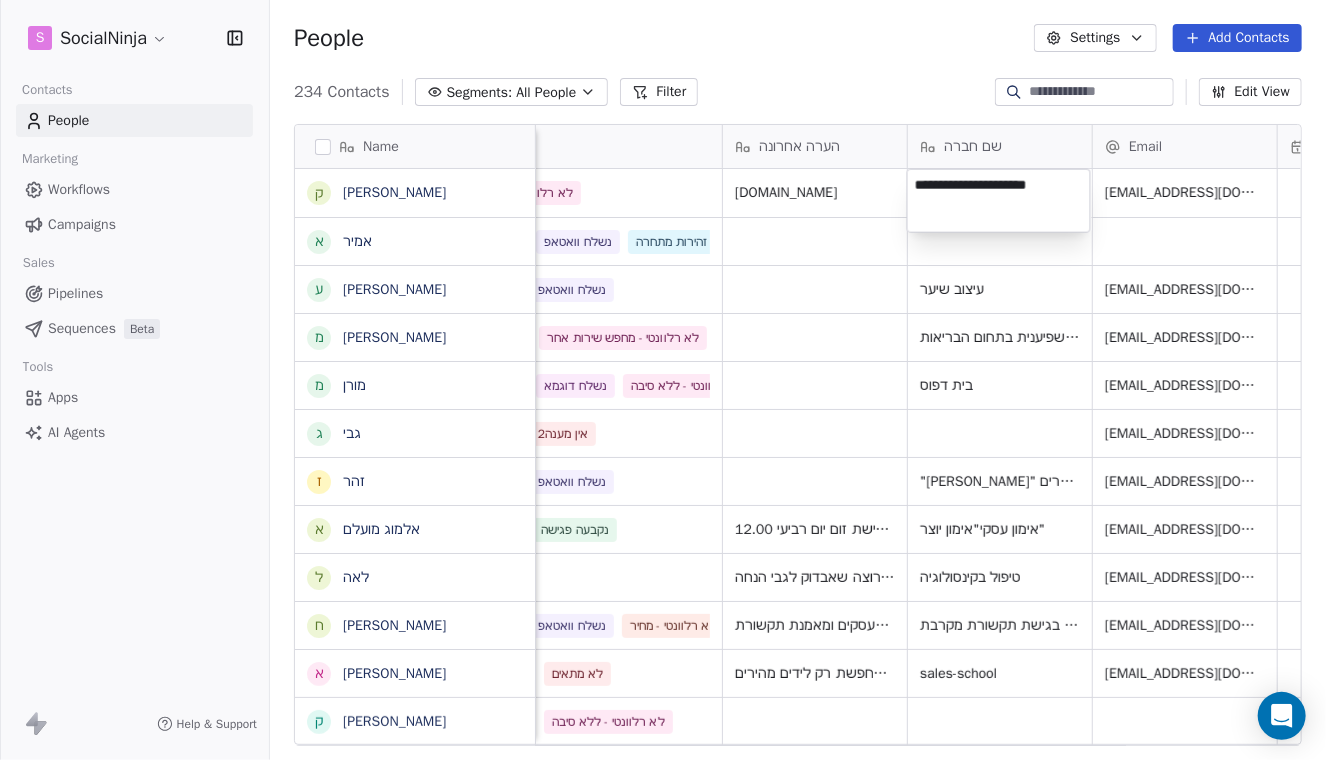 click on "S SocialNinja Contacts People Marketing Workflows Campaigns Sales Pipelines Sequences Beta Tools Apps AI Agents Help & Support People Settings  Add Contacts 234 Contacts Segments: All People Filter  Edit View Tag Add to Sequence Export Name [PERSON_NAME] א [PERSON_NAME] ע [PERSON_NAME] מ [PERSON_NAME] מ [PERSON_NAME] ג גבי ז [PERSON_NAME] א [PERSON_NAME] ל [PERSON_NAME] ח [PERSON_NAME] א [PERSON_NAME] ק [PERSON_NAME] א [PERSON_NAME] י [PERSON_NAME] ל [PERSON_NAME] ו [PERSON_NAME] א [PERSON_NAME] ש שלי י [PERSON_NAME] ל [PERSON_NAME] ח [PERSON_NAME] ה [PERSON_NAME] י [PERSON_NAME] ד [PERSON_NAME] נ [PERSON_NAME] ז [PERSON_NAME] ש [PERSON_NAME] ת [PERSON_NAME] ת [PERSON_NAME] ל [PERSON_NAME] א [PERSON_NAME] מ [PERSON_NAME] י [PERSON_NAME] Tel סוכן Tags הערה אחרונה שם חברה Email Last Activity Date AST Created Date AST מקור Email Marketing Consent 0542276224 [PERSON_NAME] לא רלוונטי - ללא סיבה [DOMAIN_NAME] שירותי משרד אתר" at bounding box center [663, 380] 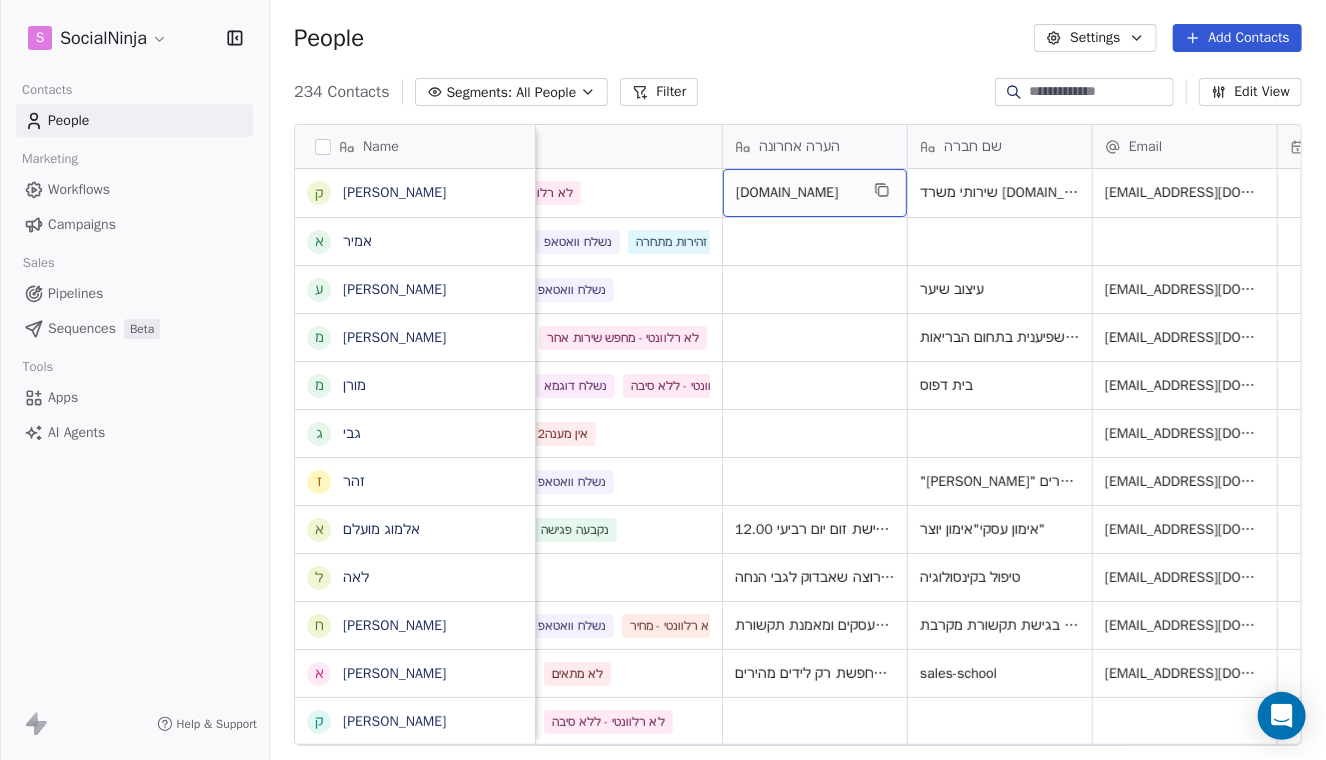 drag, startPoint x: 842, startPoint y: 191, endPoint x: 830, endPoint y: 187, distance: 12.649111 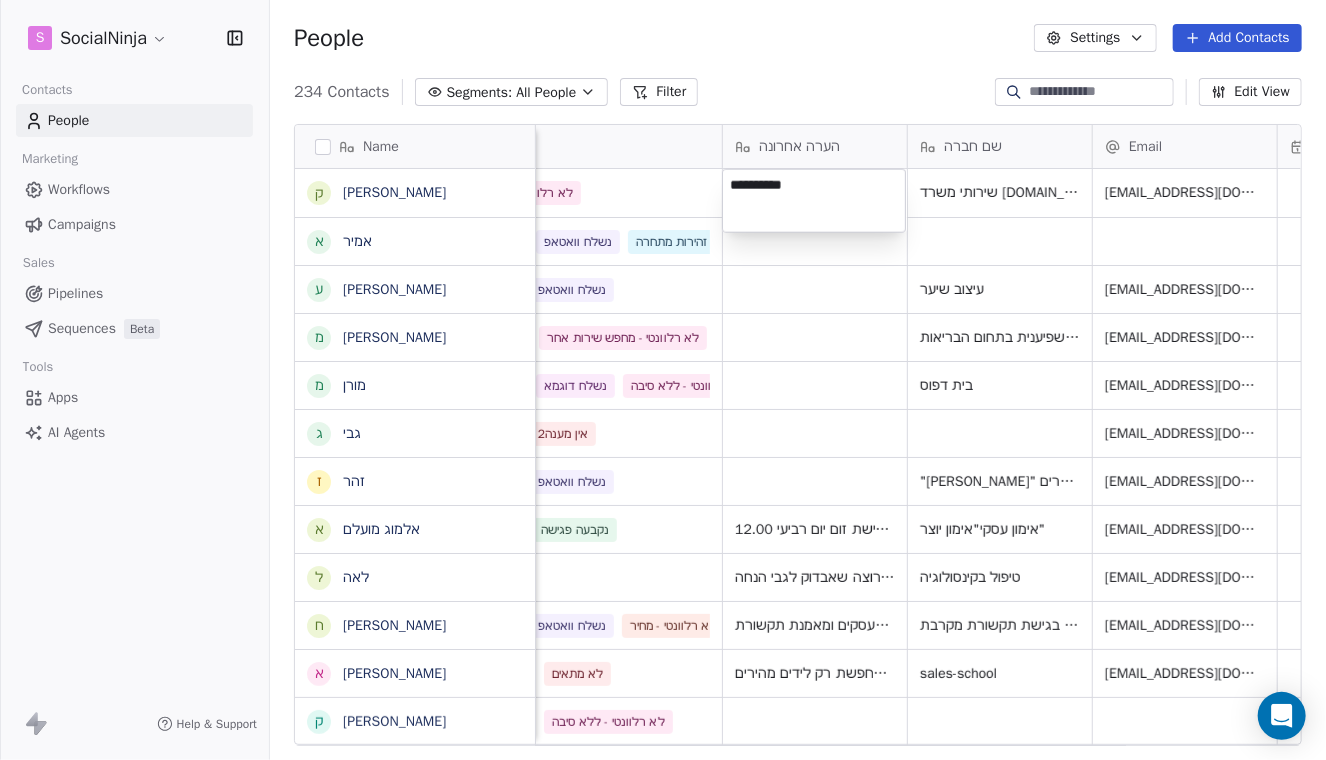drag, startPoint x: 830, startPoint y: 187, endPoint x: 714, endPoint y: 186, distance: 116.00431 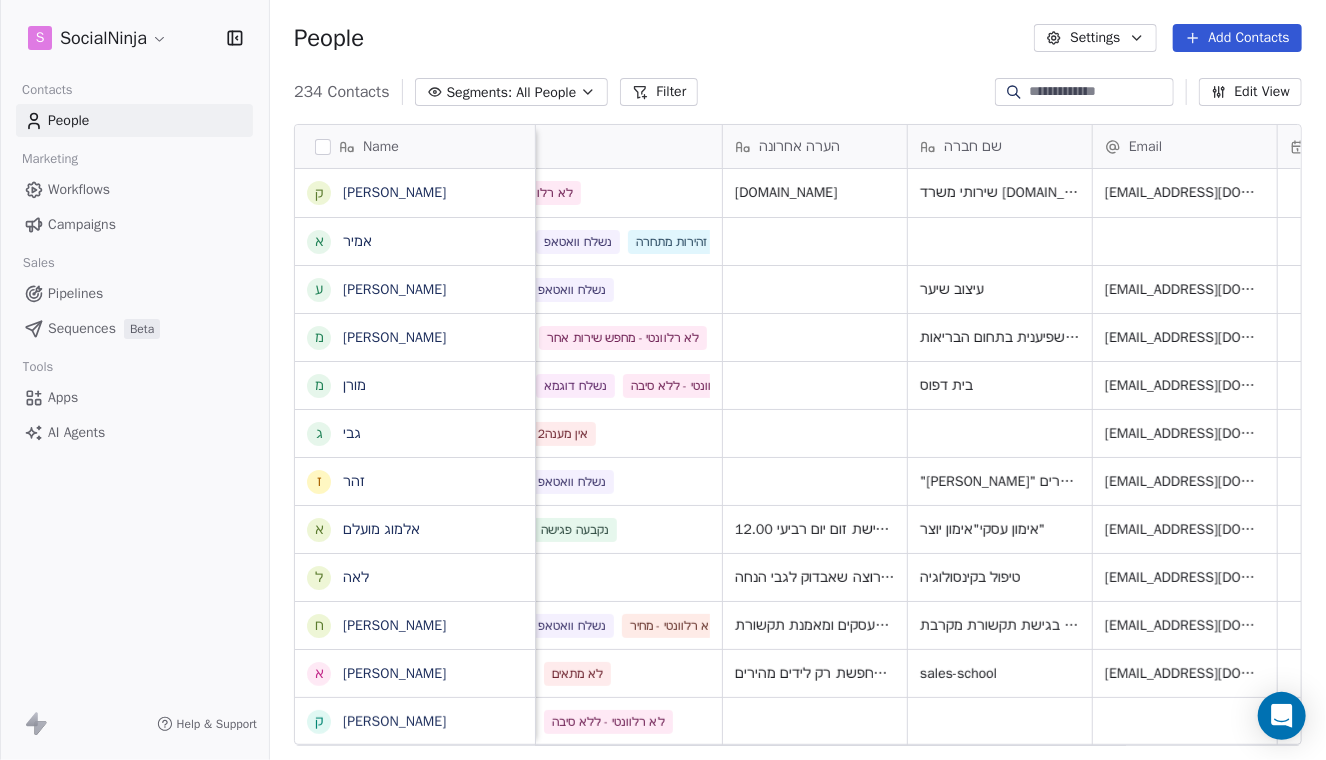 click on "S SocialNinja Contacts People Marketing Workflows Campaigns Sales Pipelines Sequences Beta Tools Apps AI Agents Help & Support People Settings  Add Contacts 234 Contacts Segments: All People Filter  Edit View Tag Add to Sequence Export Name [PERSON_NAME] א [PERSON_NAME] ע [PERSON_NAME] מ [PERSON_NAME] מ [PERSON_NAME] ג גבי ז [PERSON_NAME] א [PERSON_NAME] ל [PERSON_NAME] ח [PERSON_NAME] א [PERSON_NAME] ק [PERSON_NAME] א [PERSON_NAME] י [PERSON_NAME] ל [PERSON_NAME] ו [PERSON_NAME] א [PERSON_NAME] ש שלי י [PERSON_NAME] ל [PERSON_NAME] ח [PERSON_NAME] ה [PERSON_NAME] י [PERSON_NAME] ד [PERSON_NAME] נ [PERSON_NAME] ז [PERSON_NAME] ש [PERSON_NAME] ת [PERSON_NAME] ת [PERSON_NAME] ל [PERSON_NAME] א [PERSON_NAME] מ [PERSON_NAME] י [PERSON_NAME] Tel סוכן Tags הערה אחרונה שם חברה Email Last Activity Date AST Created Date AST מקור Email Marketing Consent 0542276224 [PERSON_NAME] לא רלוונטי - ללא סיבה [DOMAIN_NAME] [EMAIL_ADDRESS][DOMAIN_NAME] Subscribed" at bounding box center [663, 380] 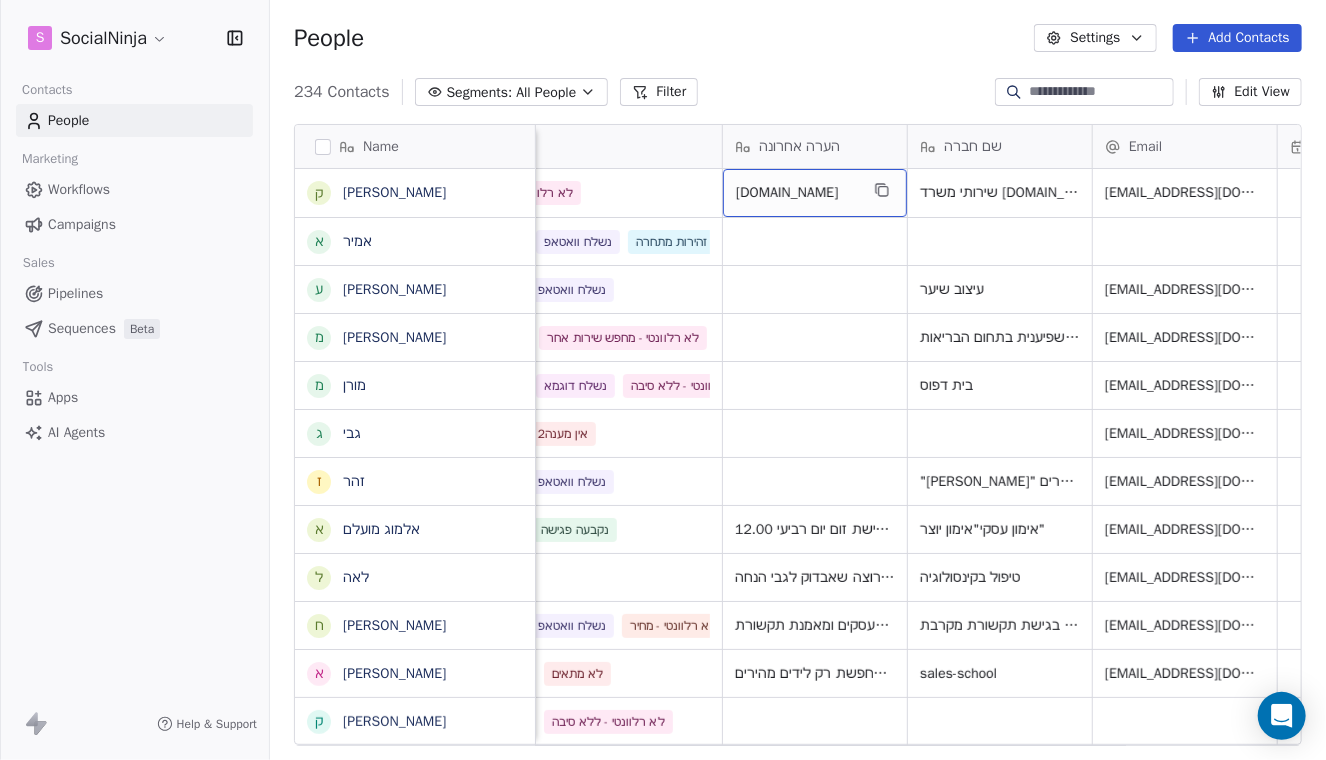 click on "[DOMAIN_NAME]" at bounding box center (797, 193) 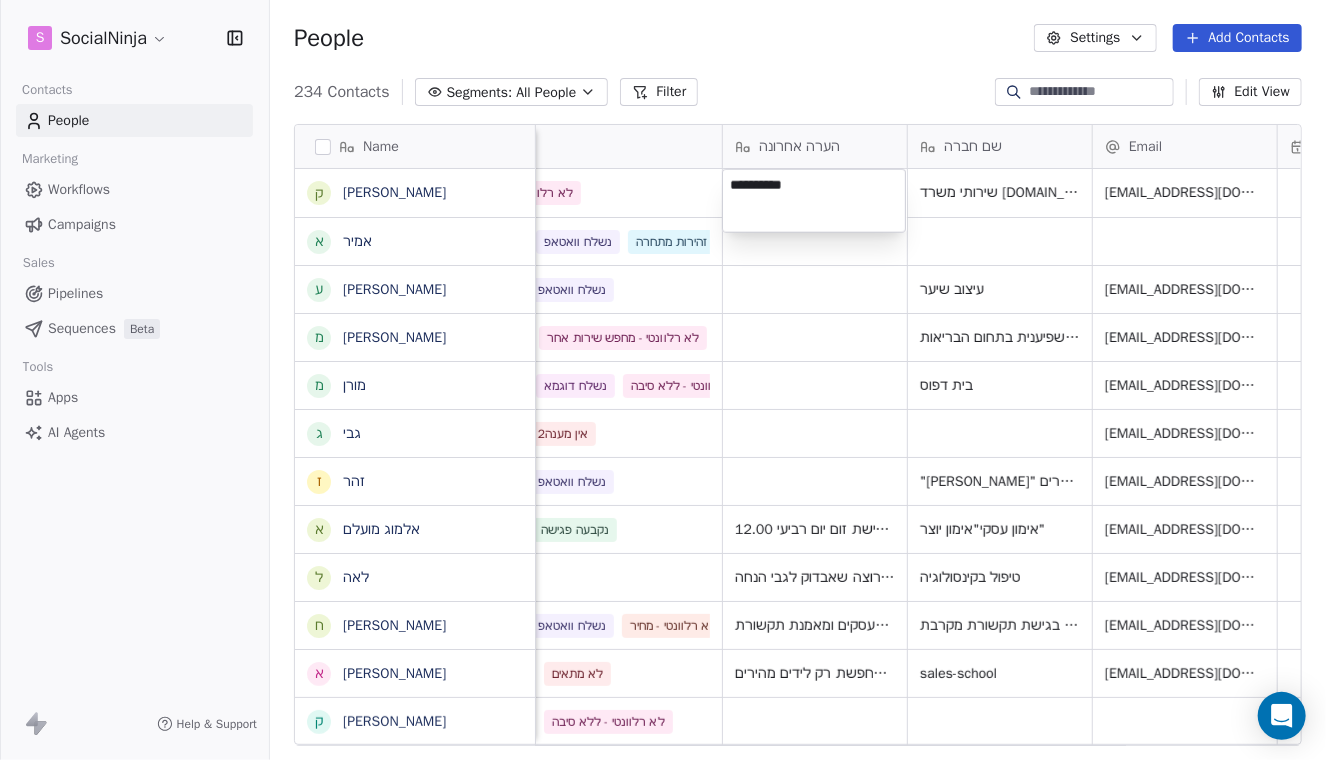 click on "**********" at bounding box center (814, 201) 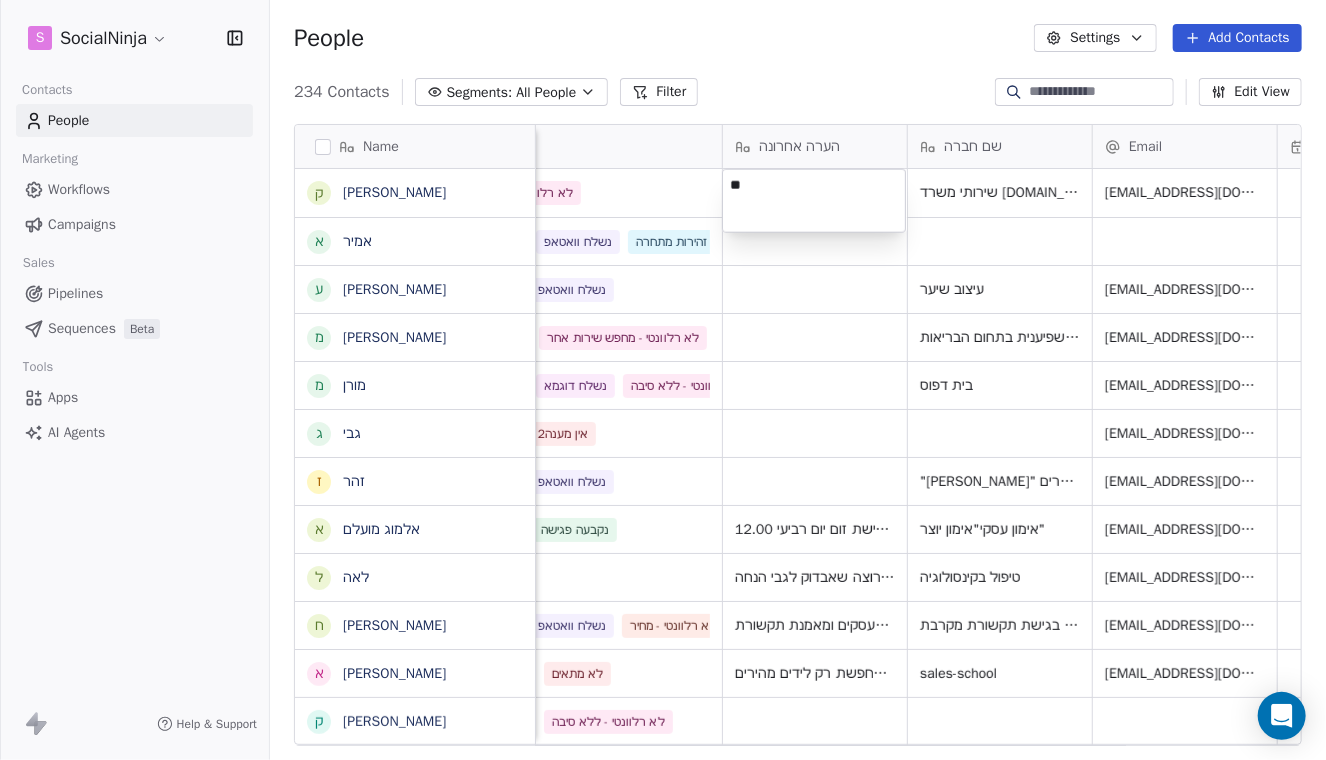 type on "*" 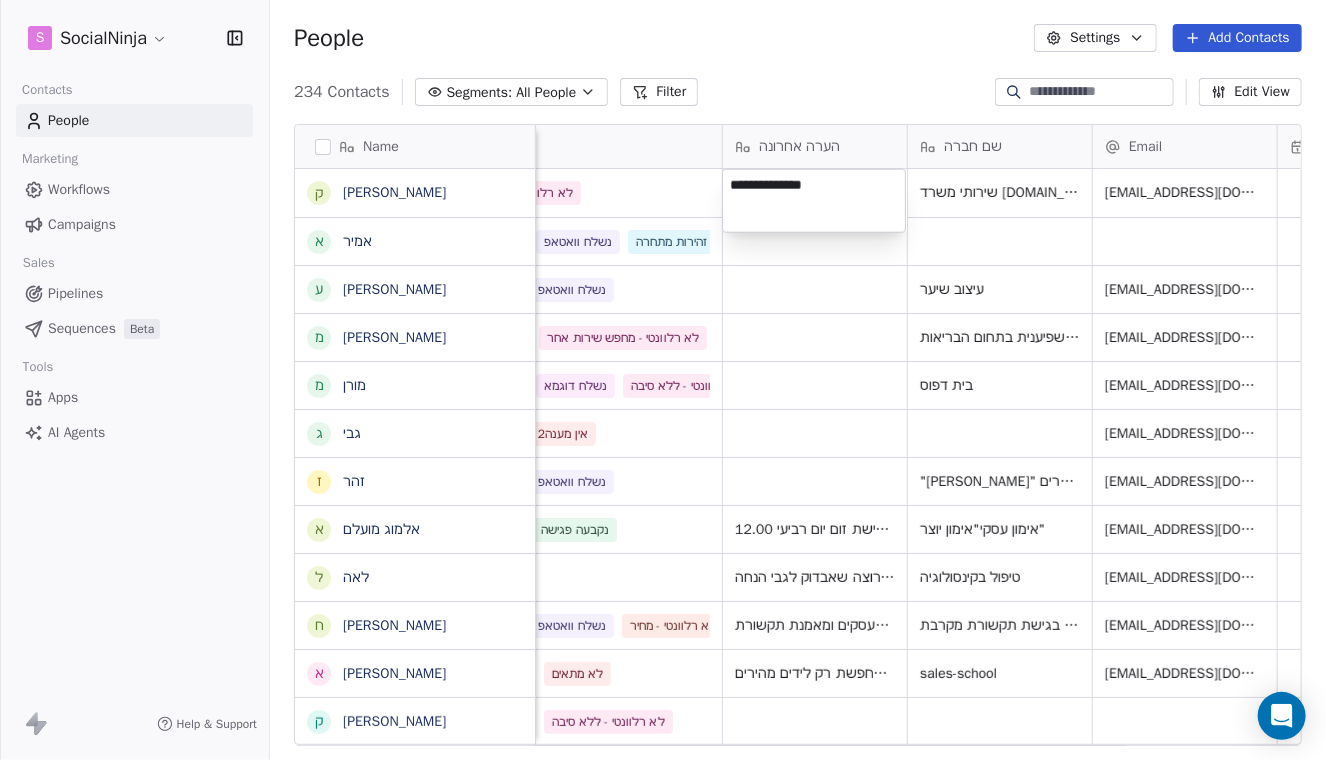 type on "**********" 